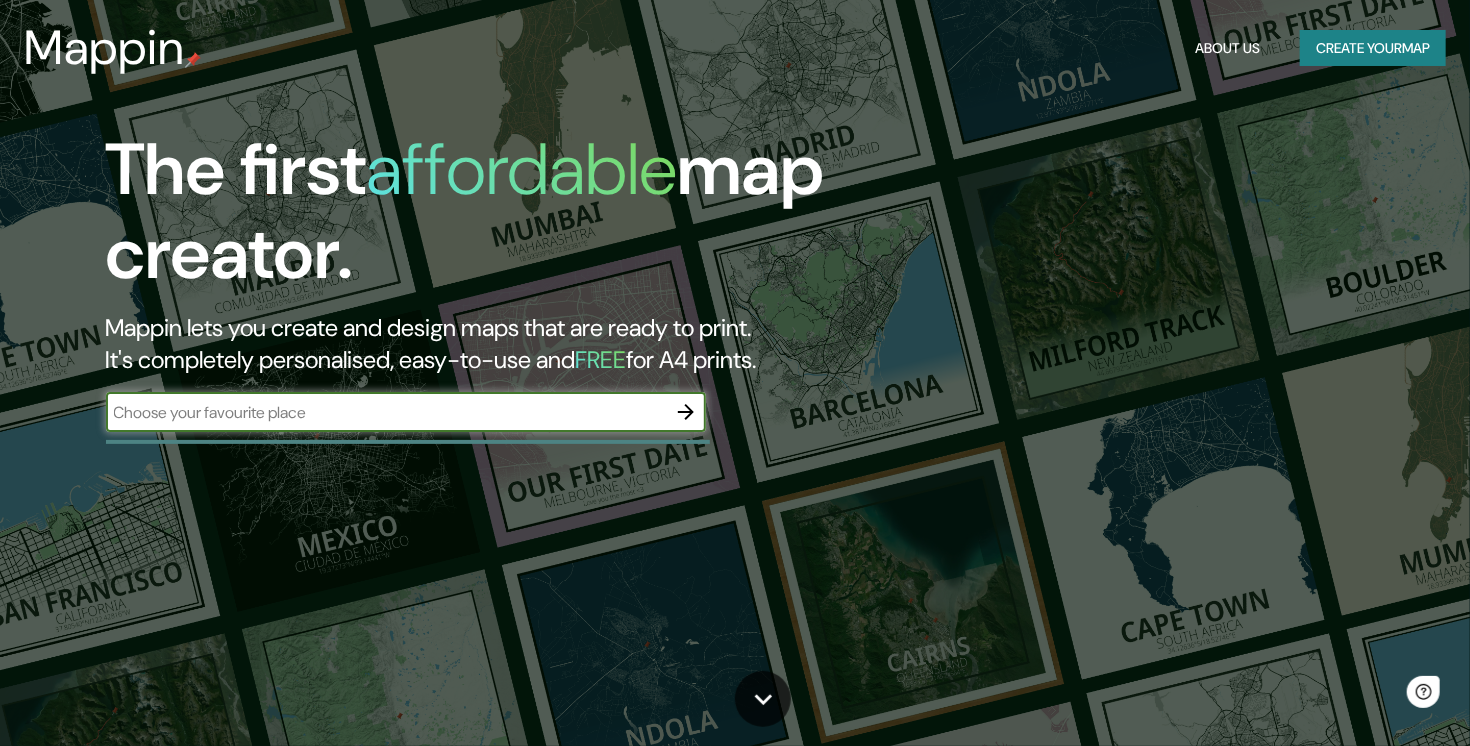 scroll, scrollTop: 0, scrollLeft: 0, axis: both 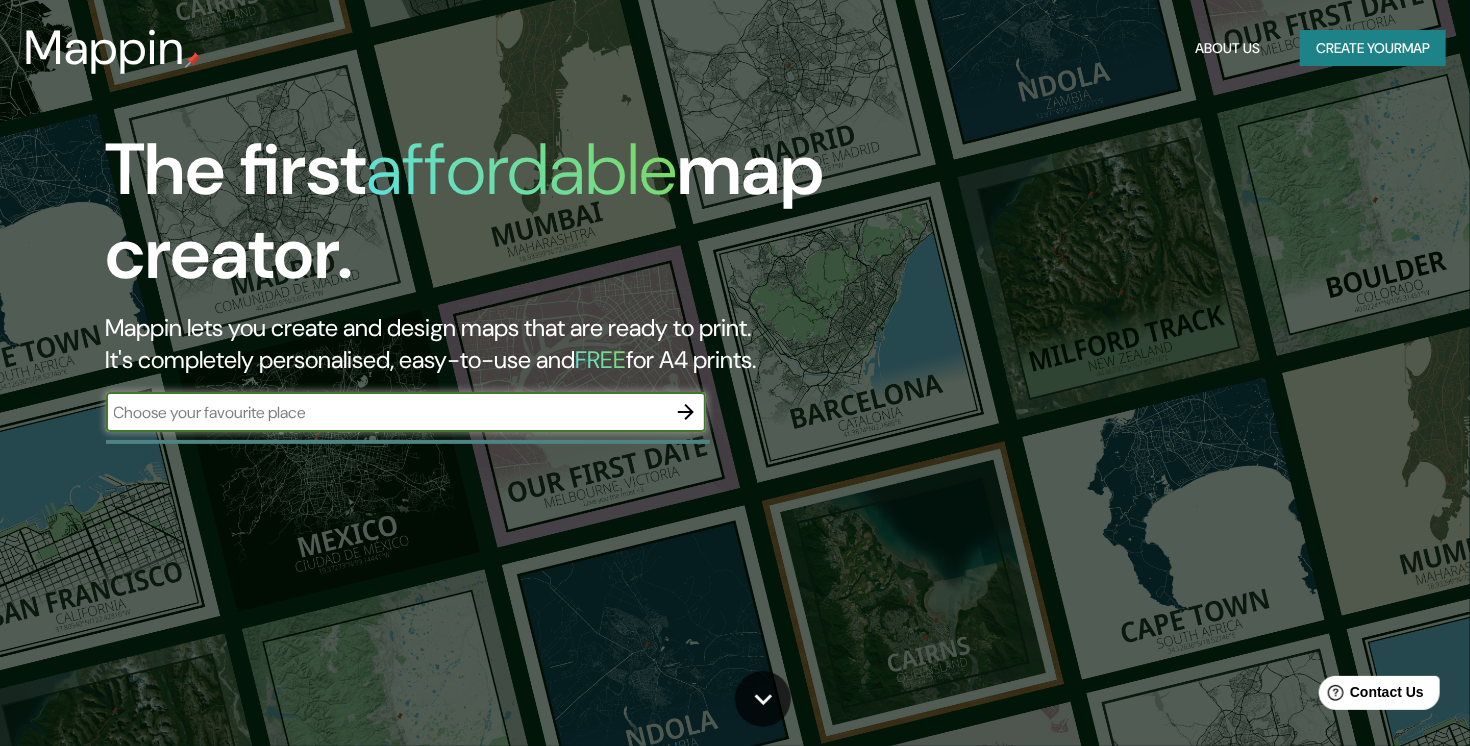 click 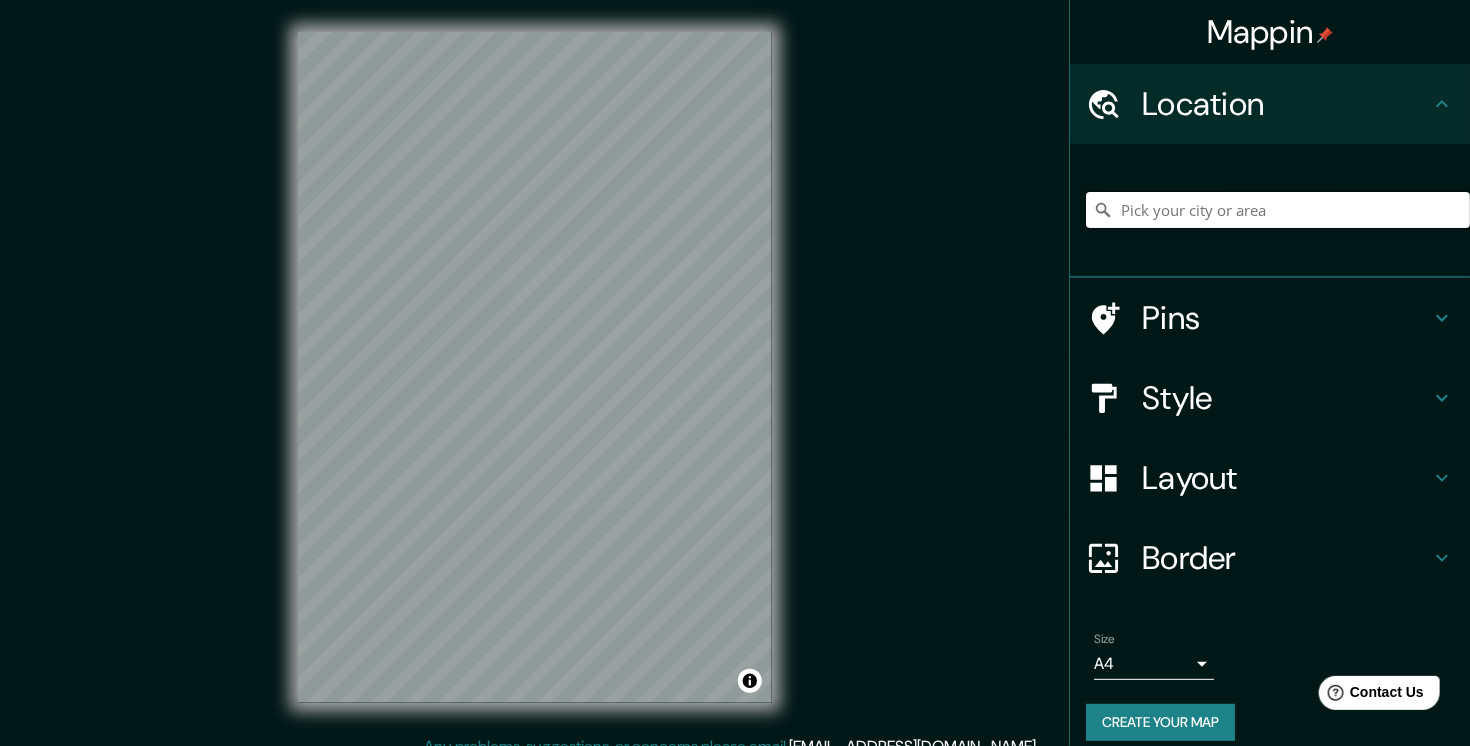 click at bounding box center (1278, 210) 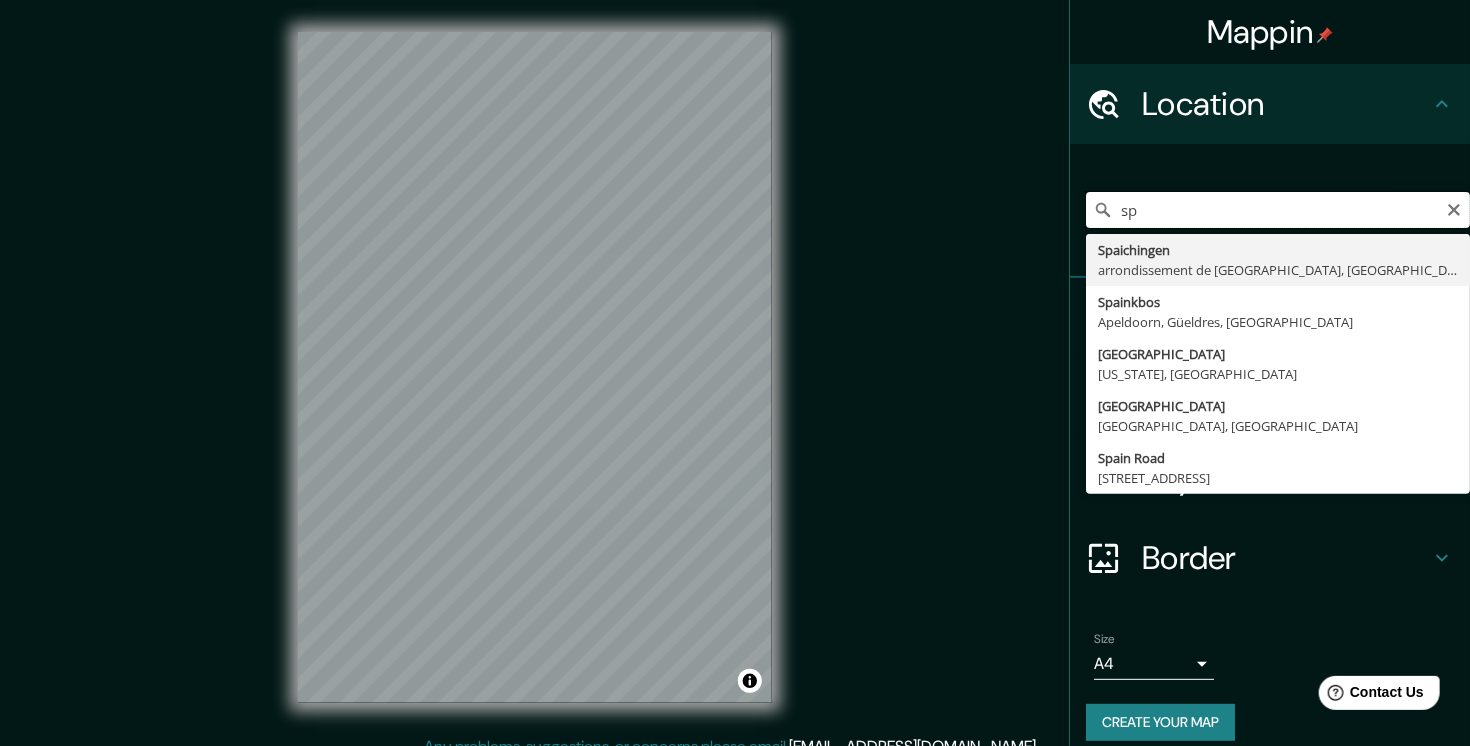 type on "s" 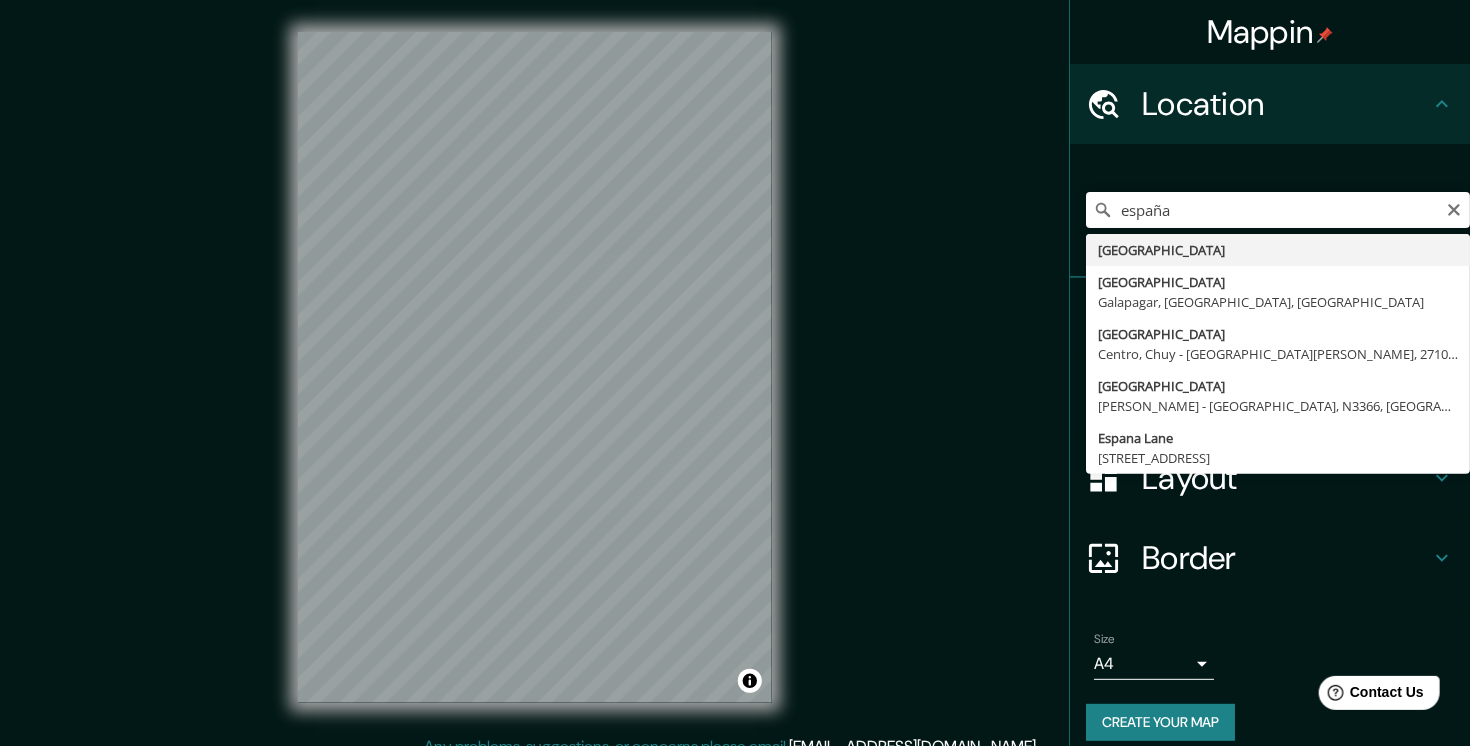 type on "[GEOGRAPHIC_DATA]" 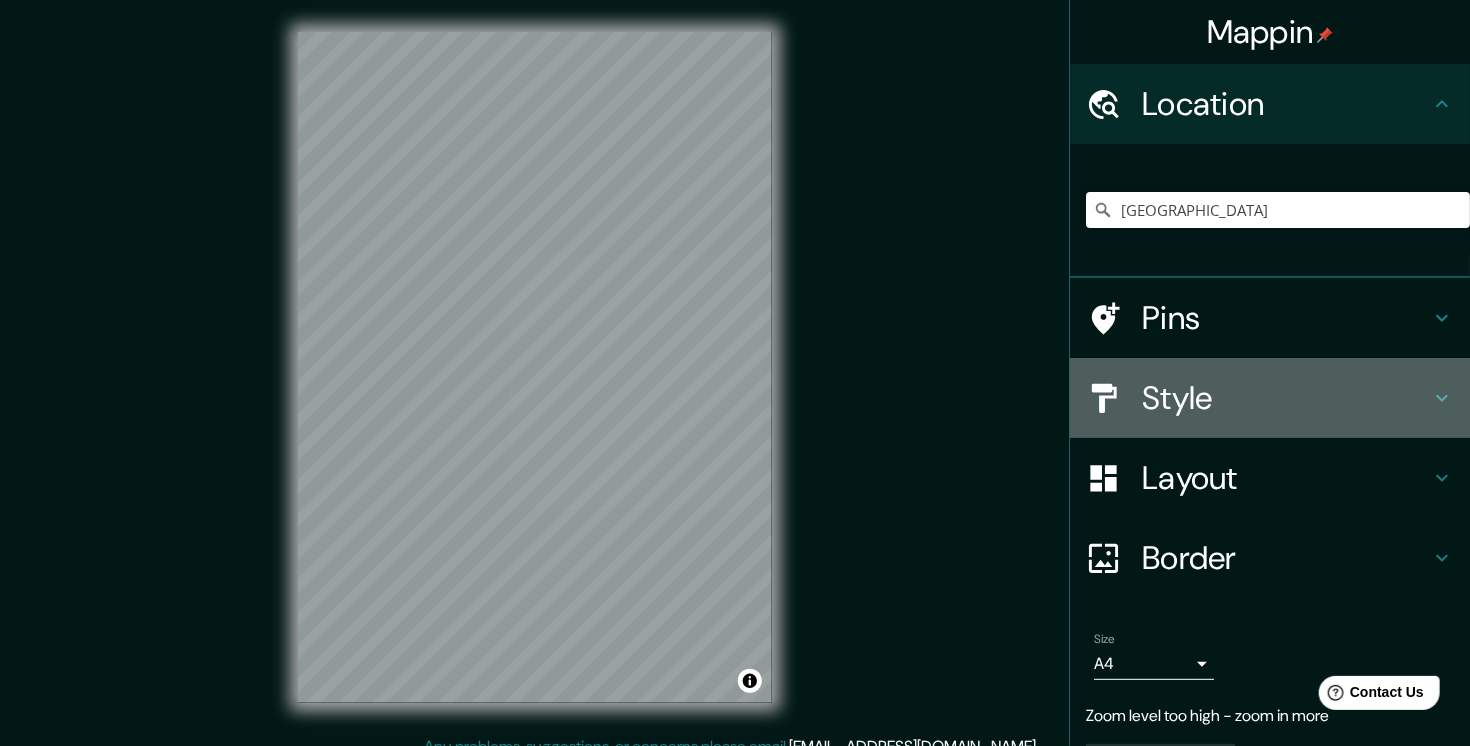 click 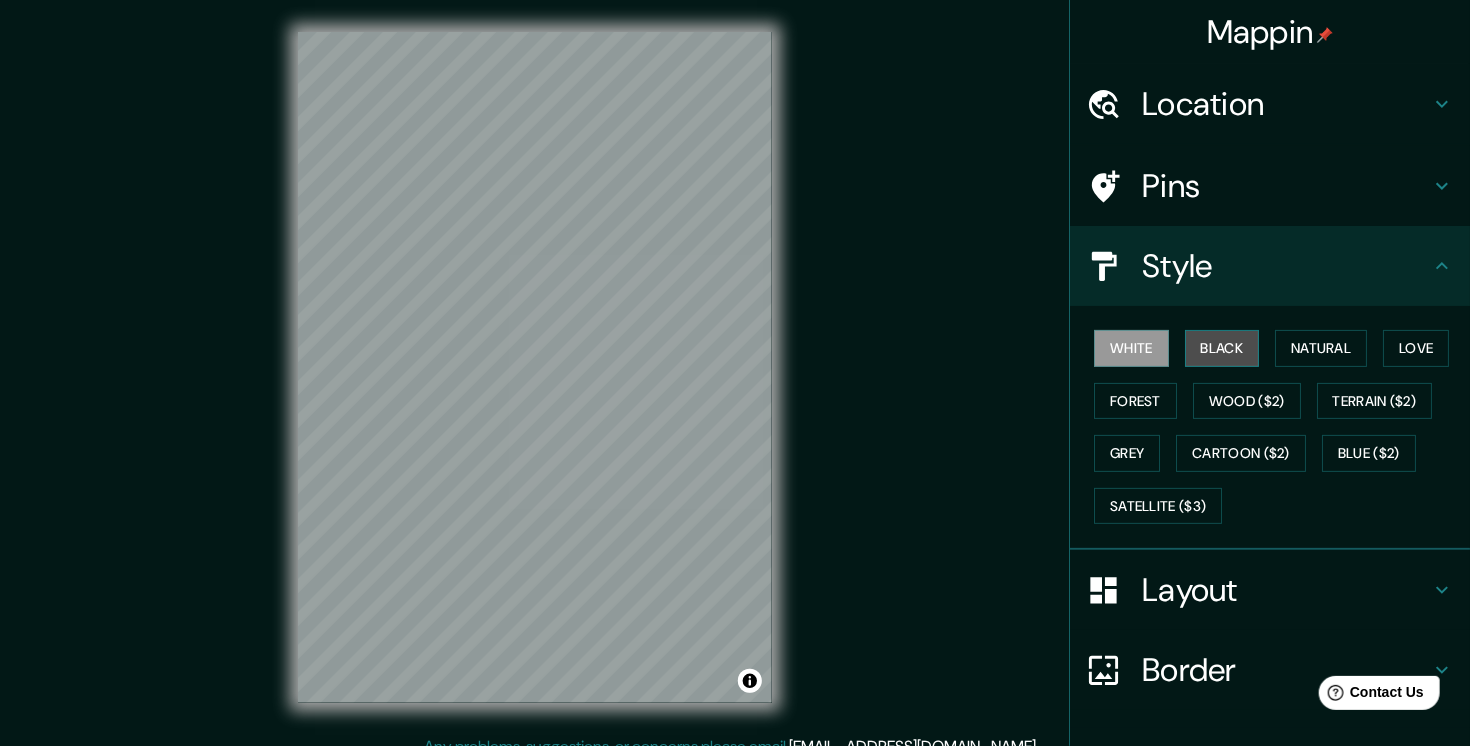 click on "Black" at bounding box center [1222, 348] 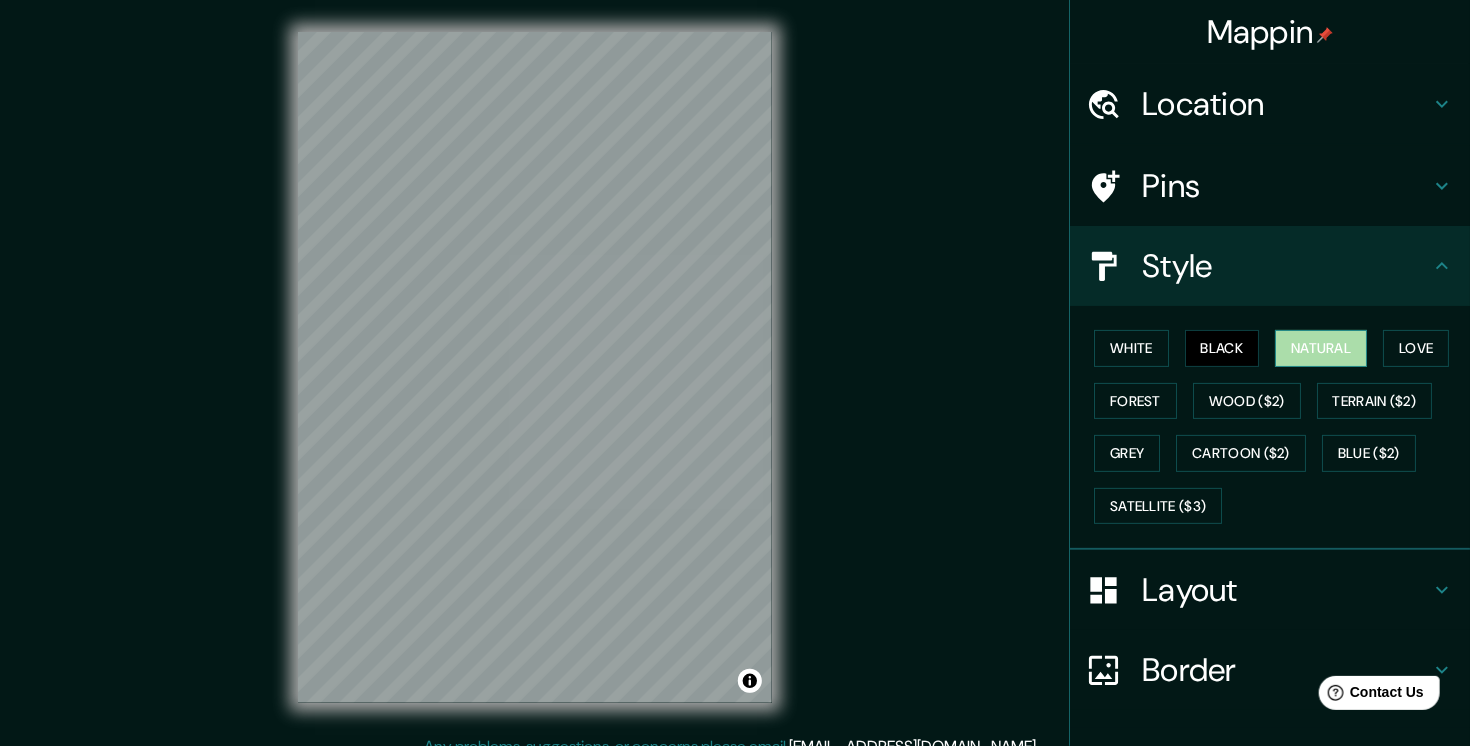 click on "Natural" at bounding box center (1321, 348) 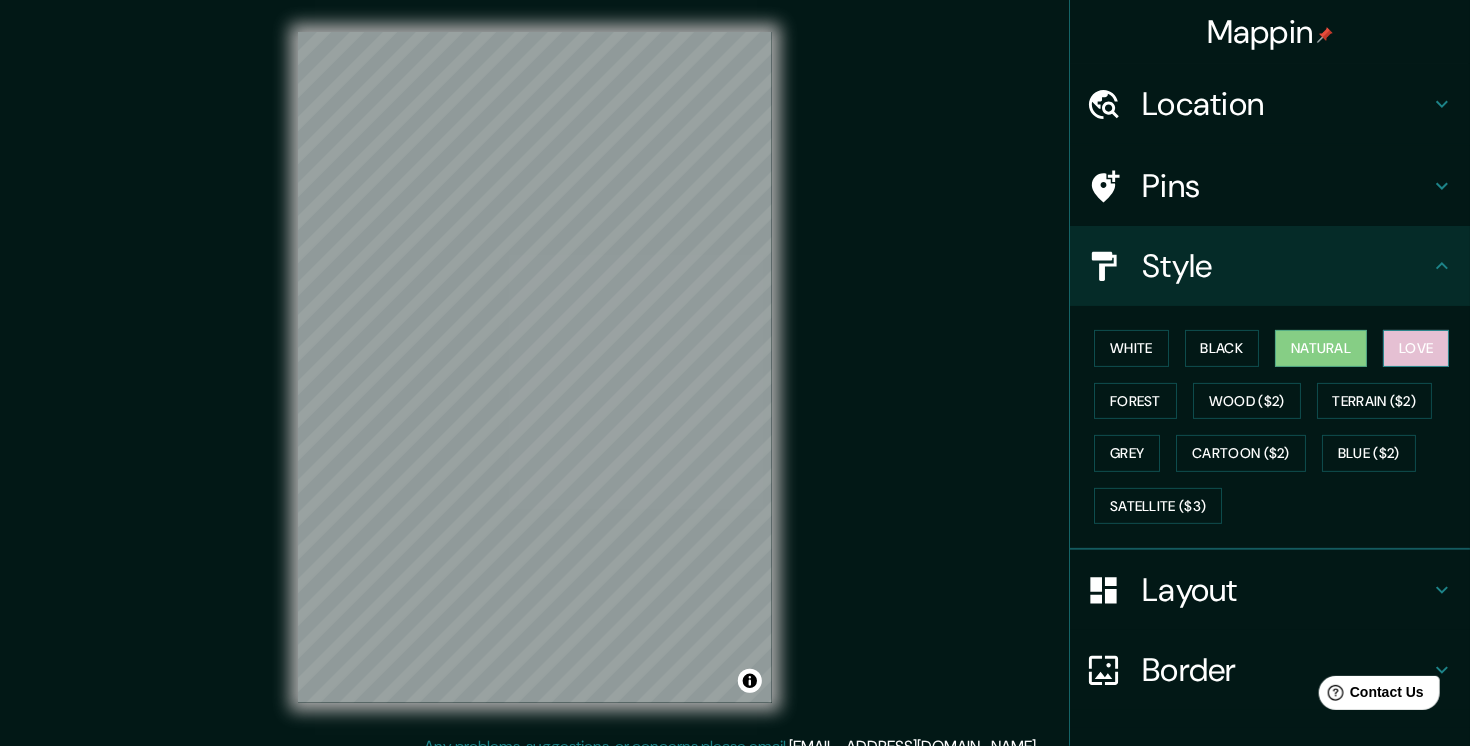click on "Love" at bounding box center [1416, 348] 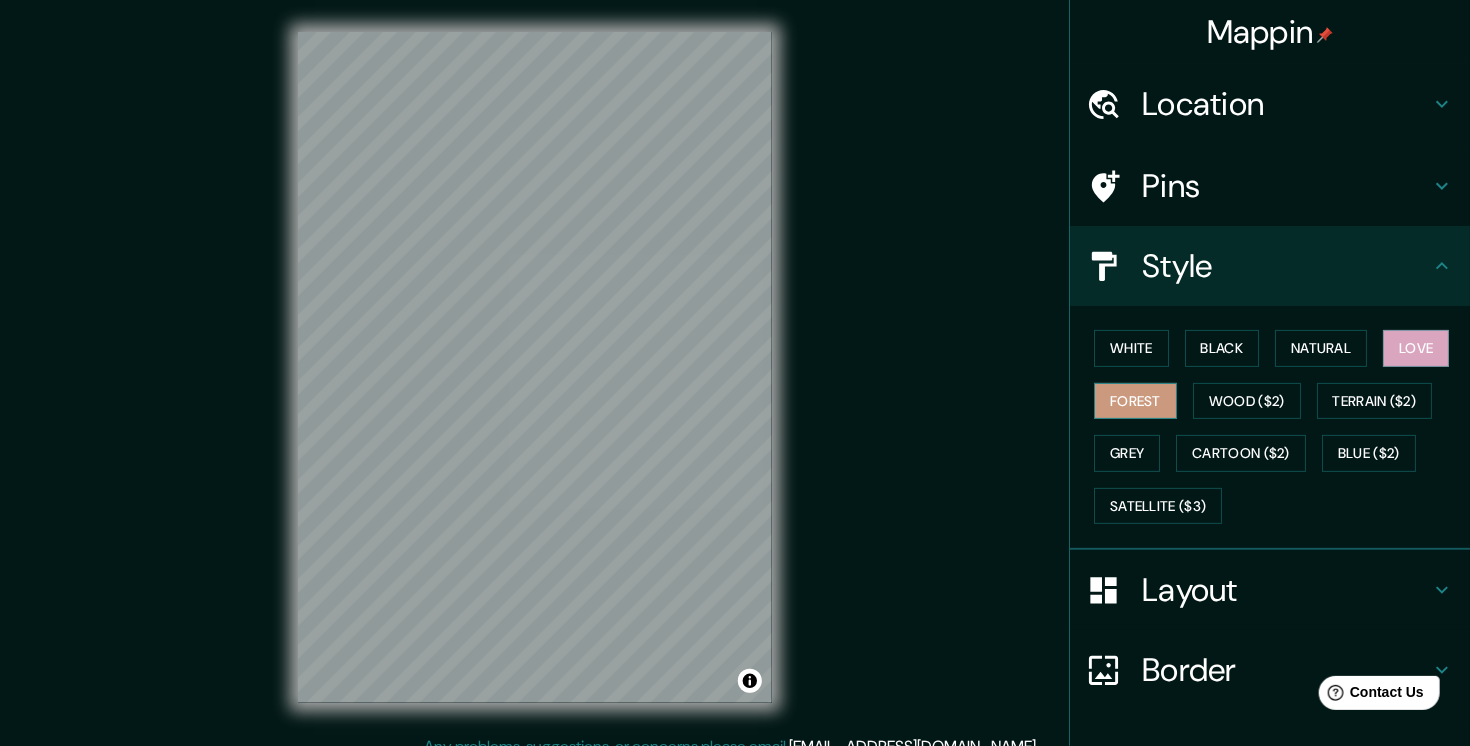 click on "Forest" at bounding box center (1135, 401) 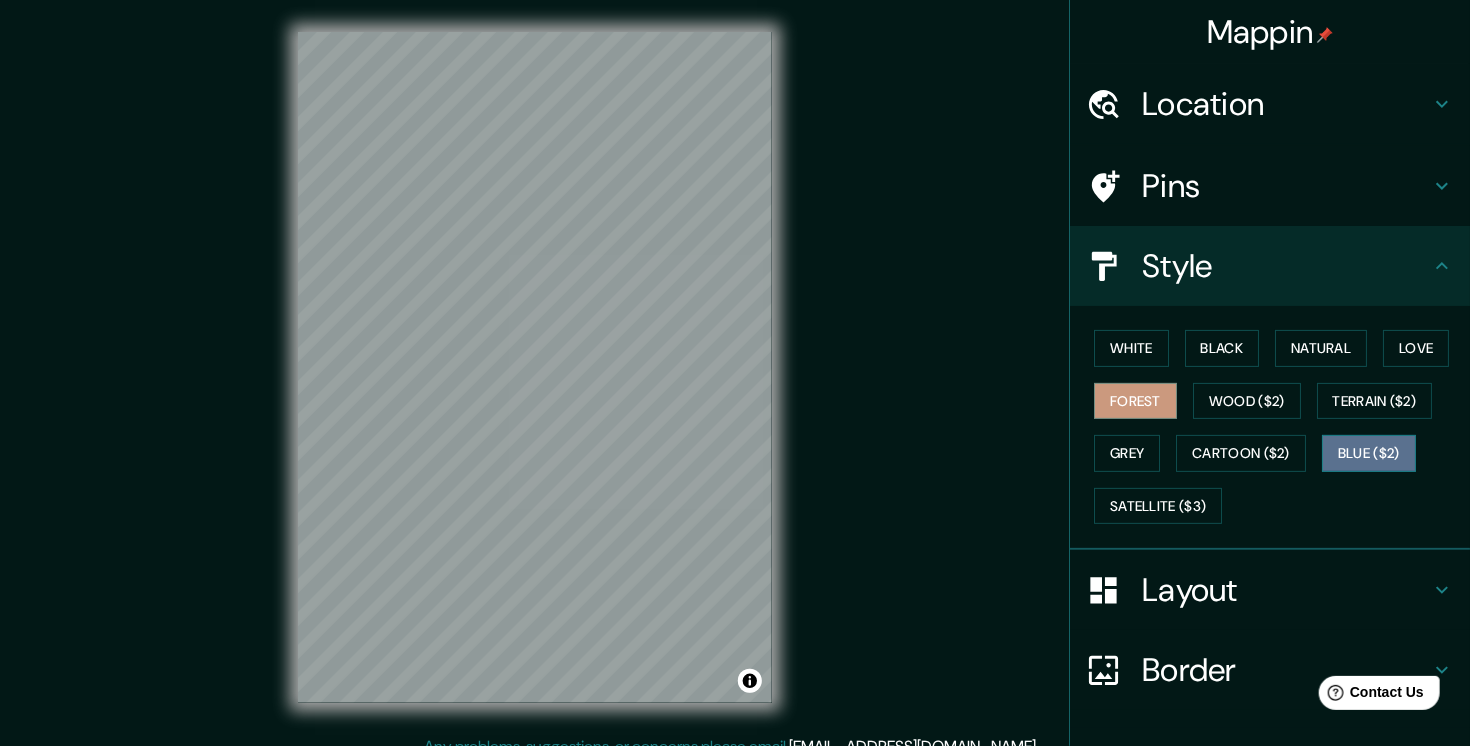 click on "Blue ($2)" at bounding box center [1369, 453] 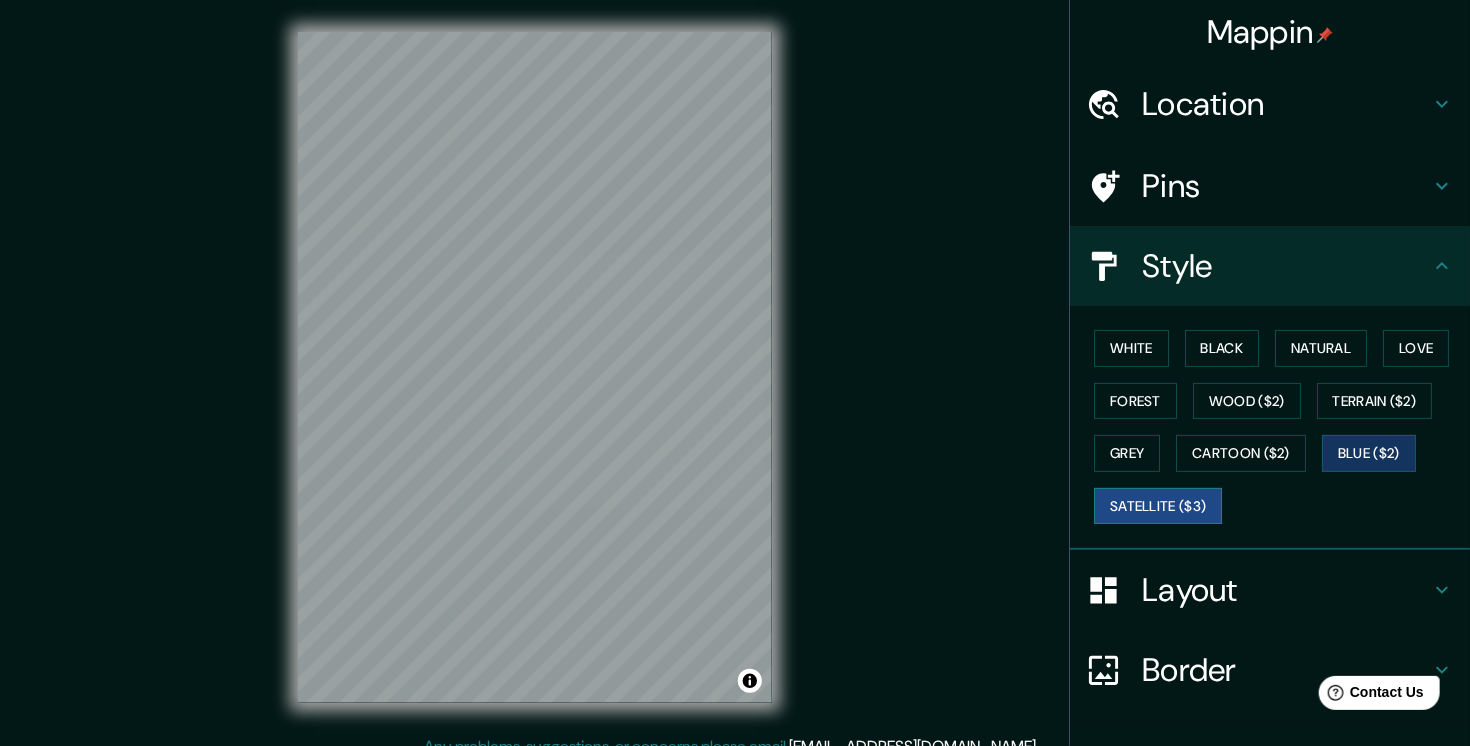 click on "Satellite ($3)" at bounding box center [1158, 506] 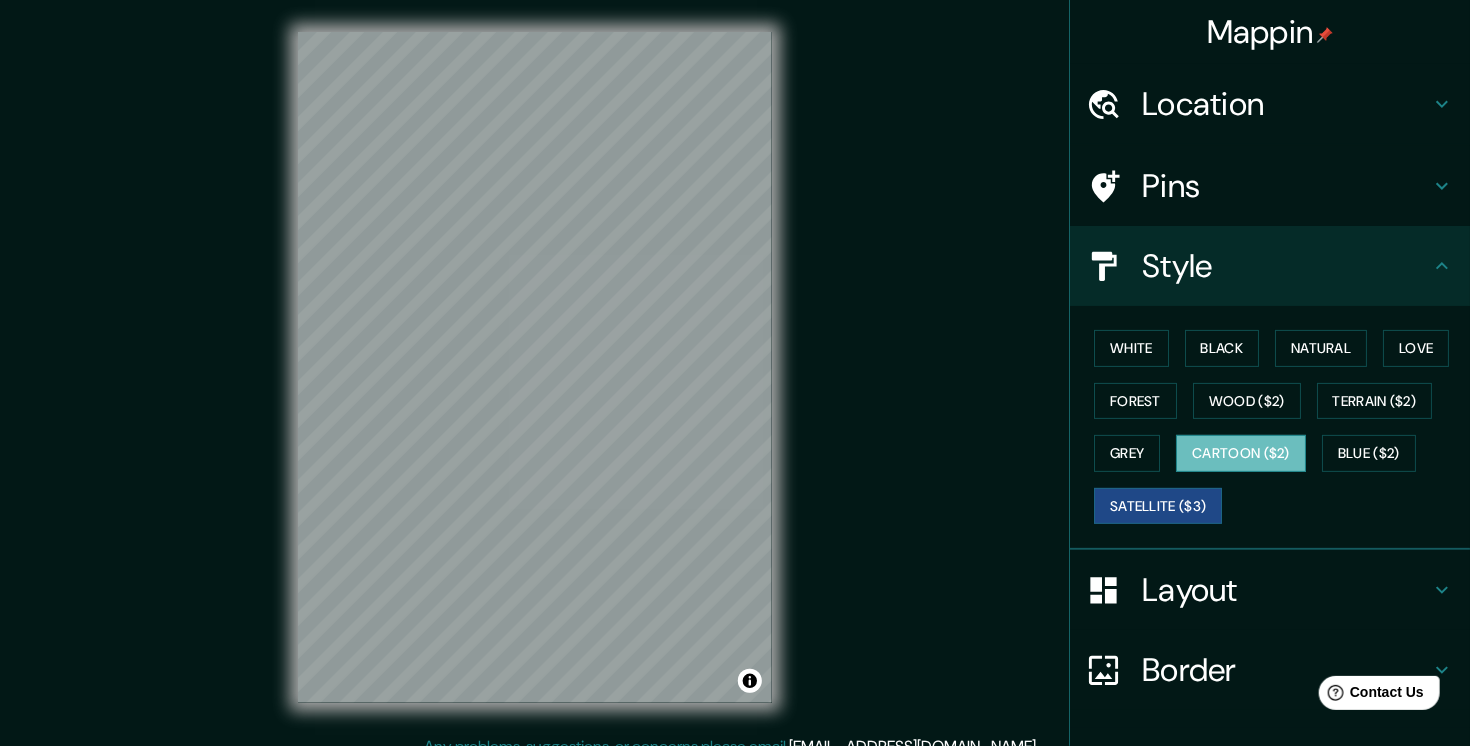click on "Cartoon ($2)" at bounding box center (1241, 453) 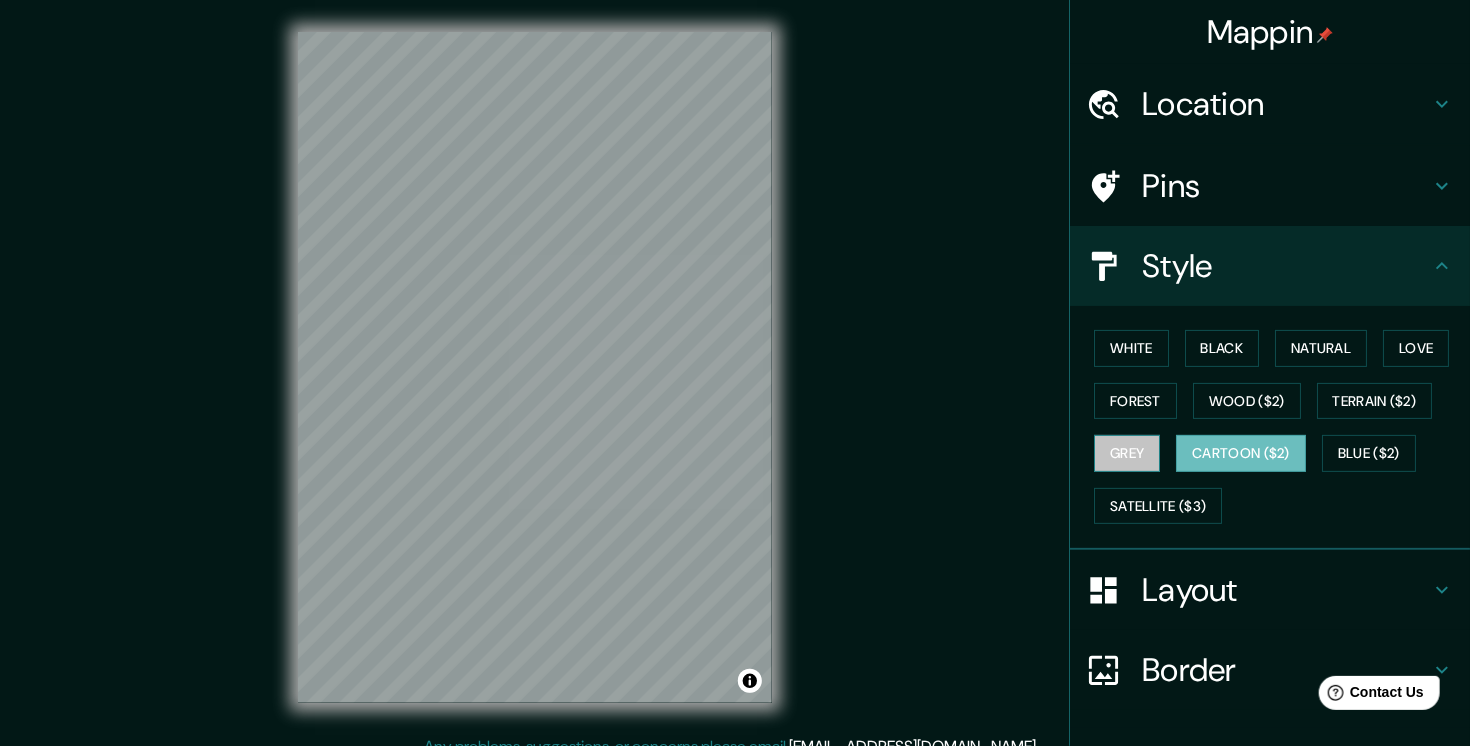 click on "Grey" at bounding box center (1127, 453) 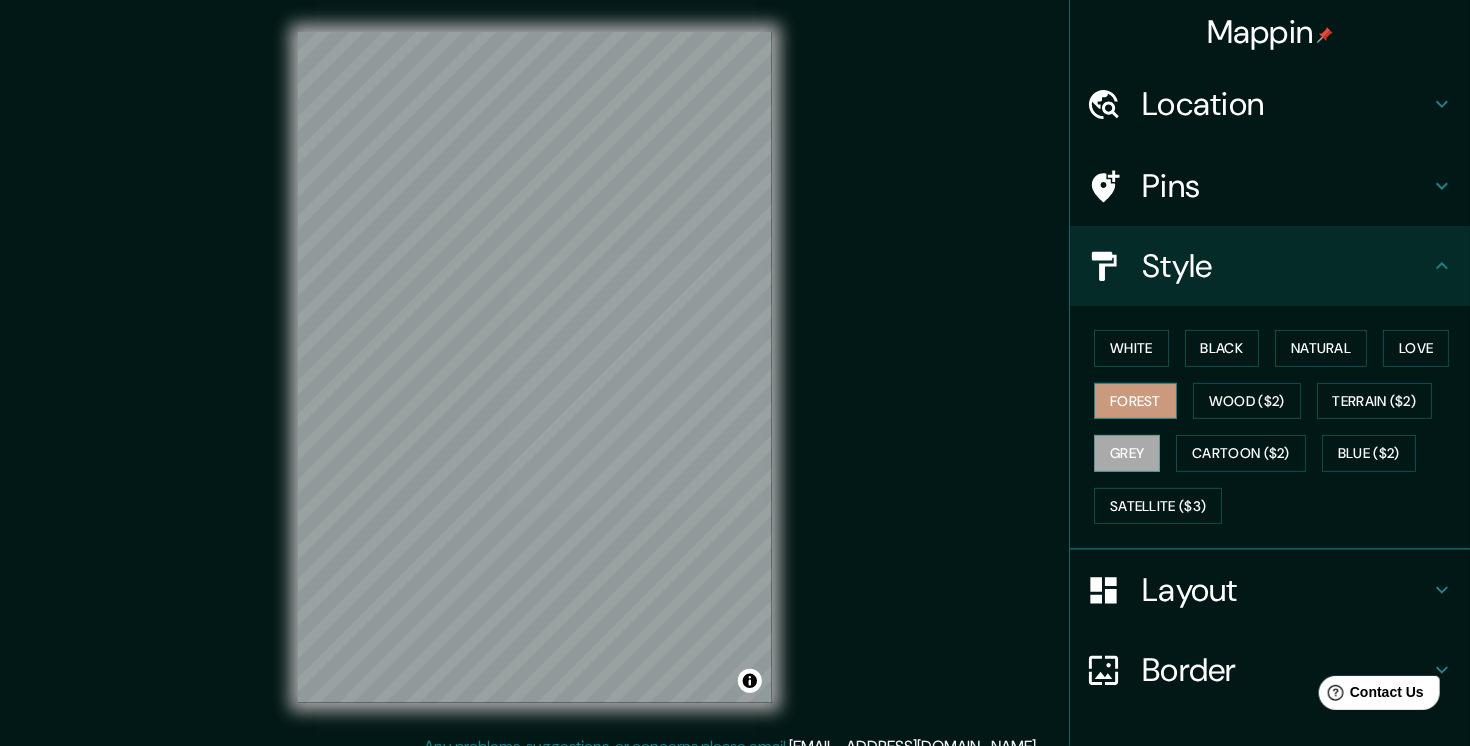 click on "Forest" at bounding box center (1135, 401) 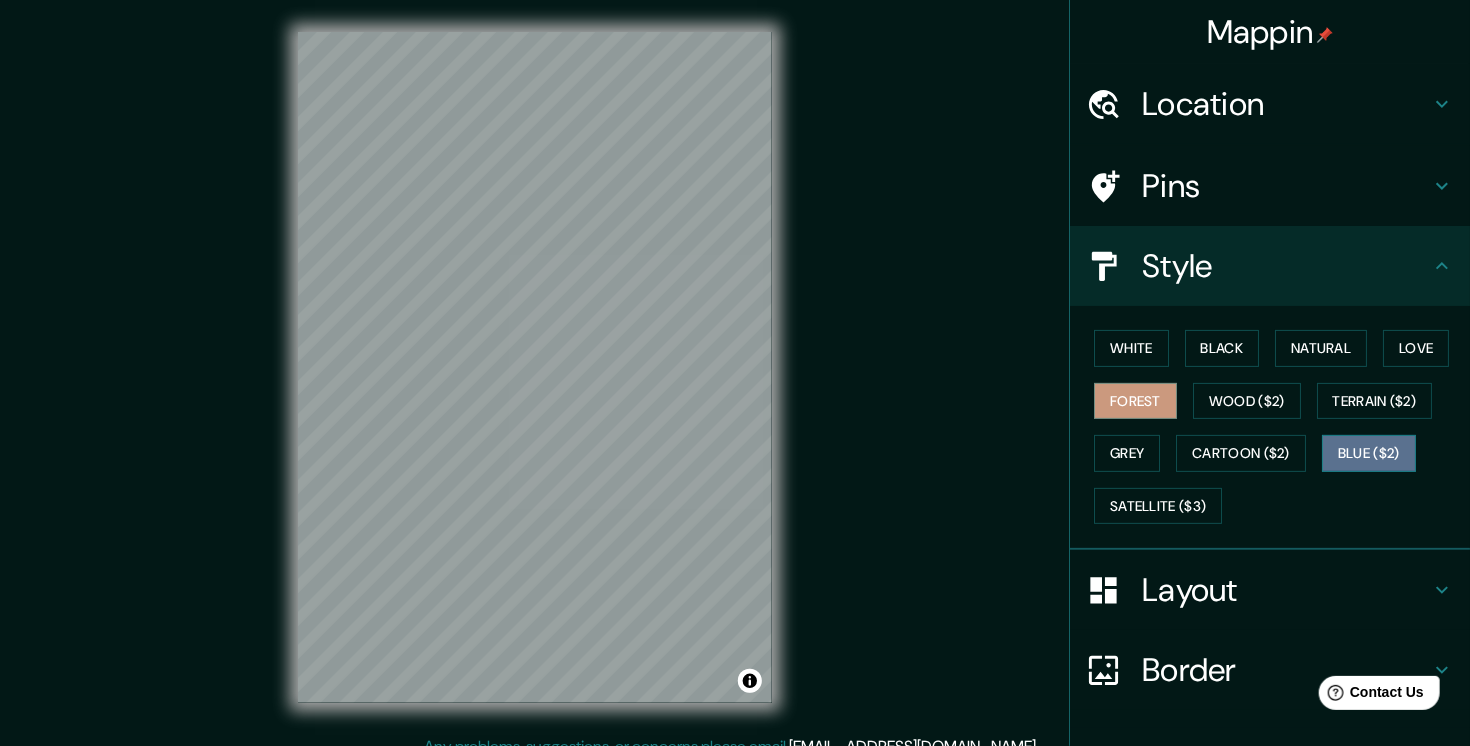 click on "Blue ($2)" at bounding box center (1369, 453) 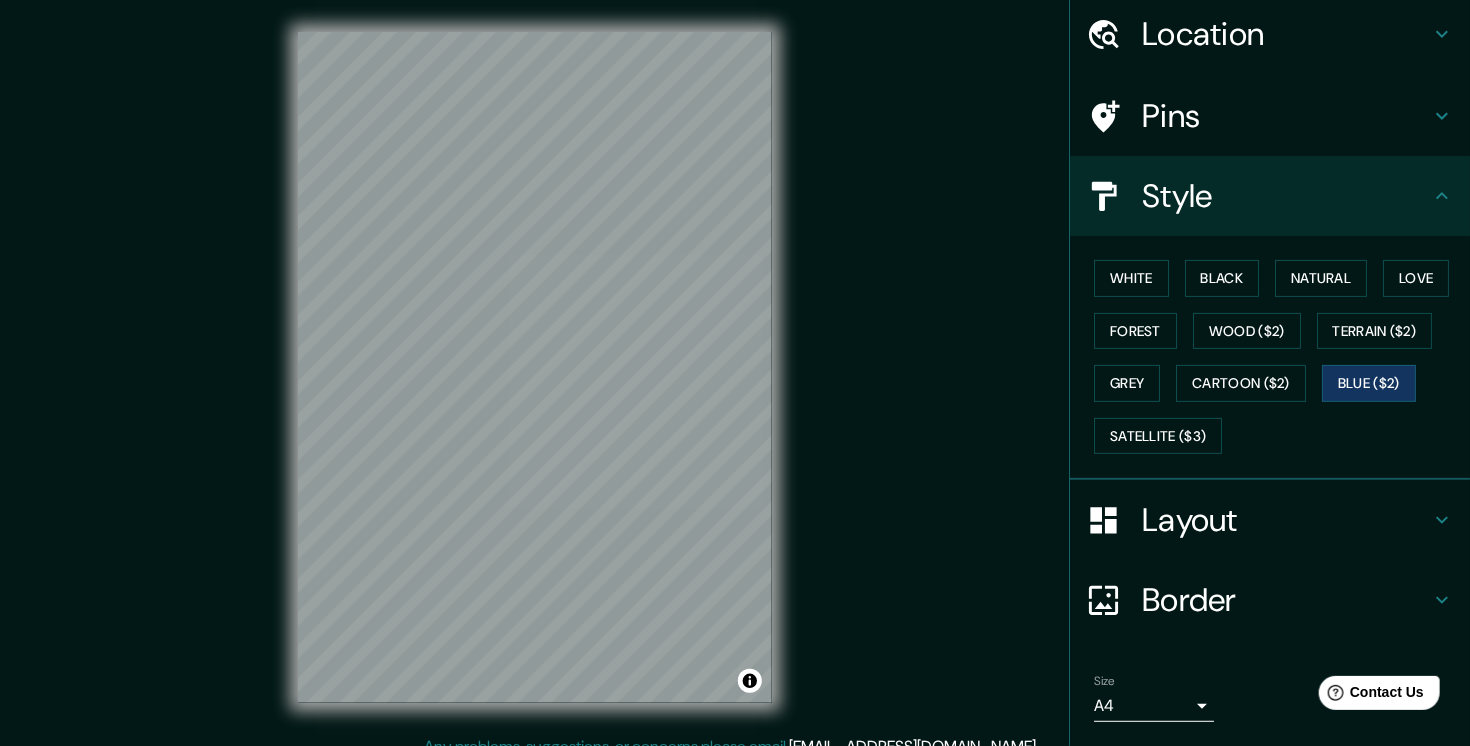 scroll, scrollTop: 120, scrollLeft: 0, axis: vertical 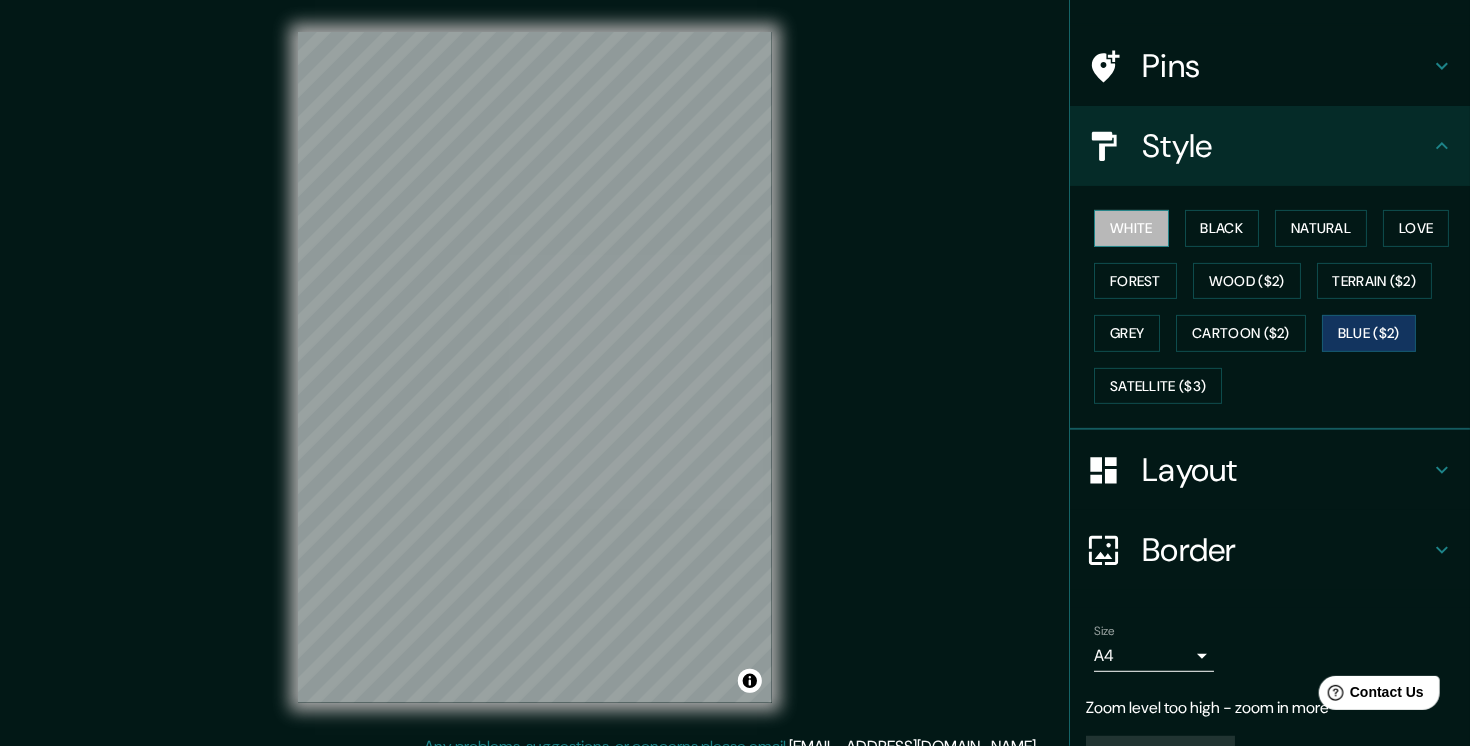 click on "White" at bounding box center [1131, 228] 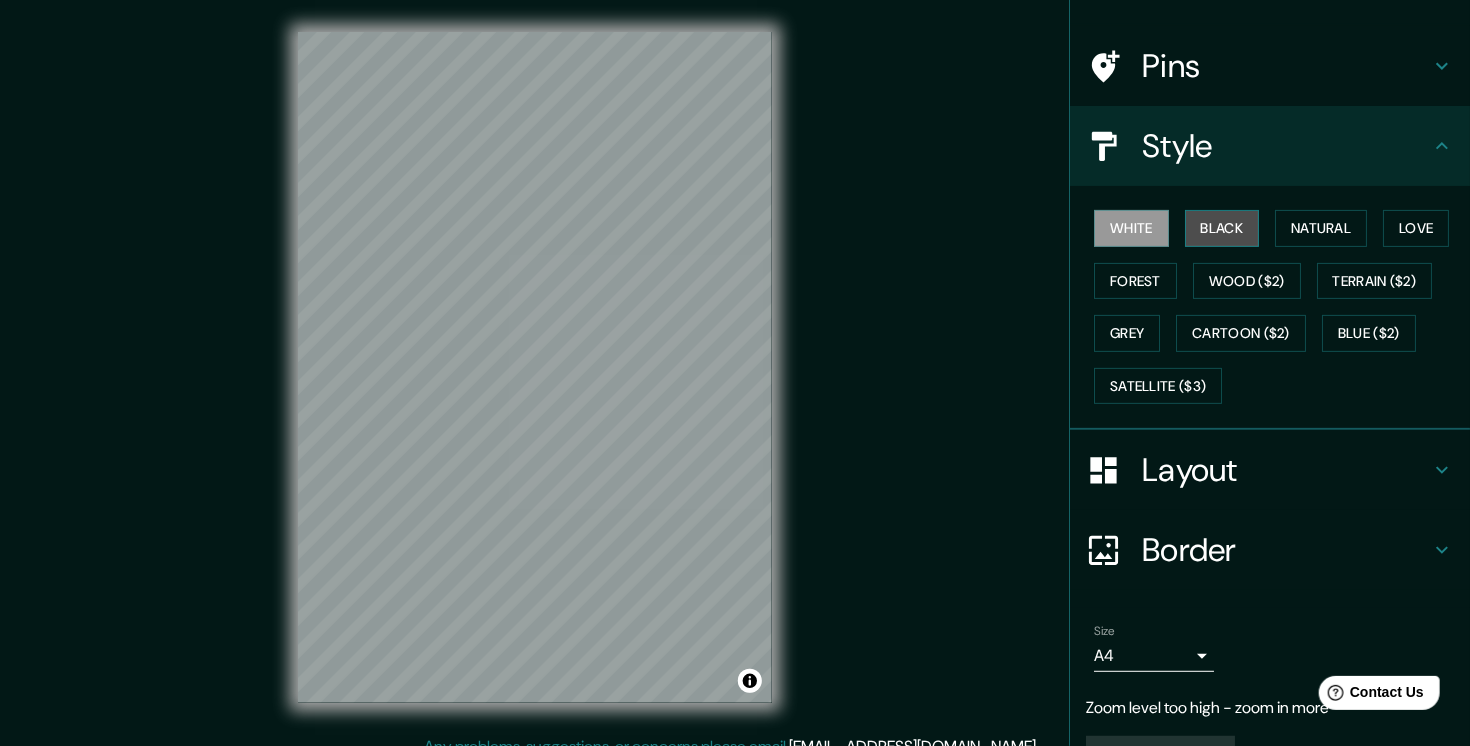 click on "Black" at bounding box center [1222, 228] 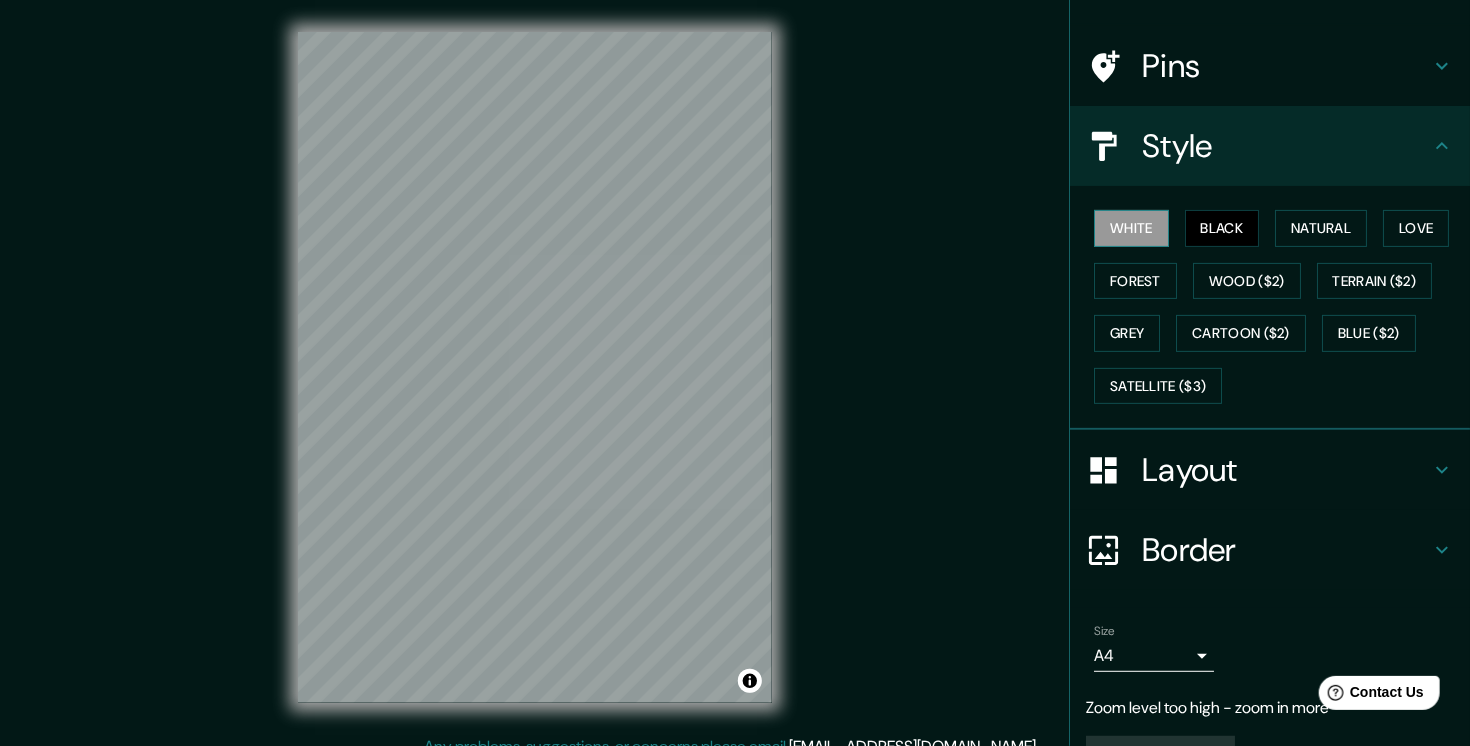 click on "White" at bounding box center (1131, 228) 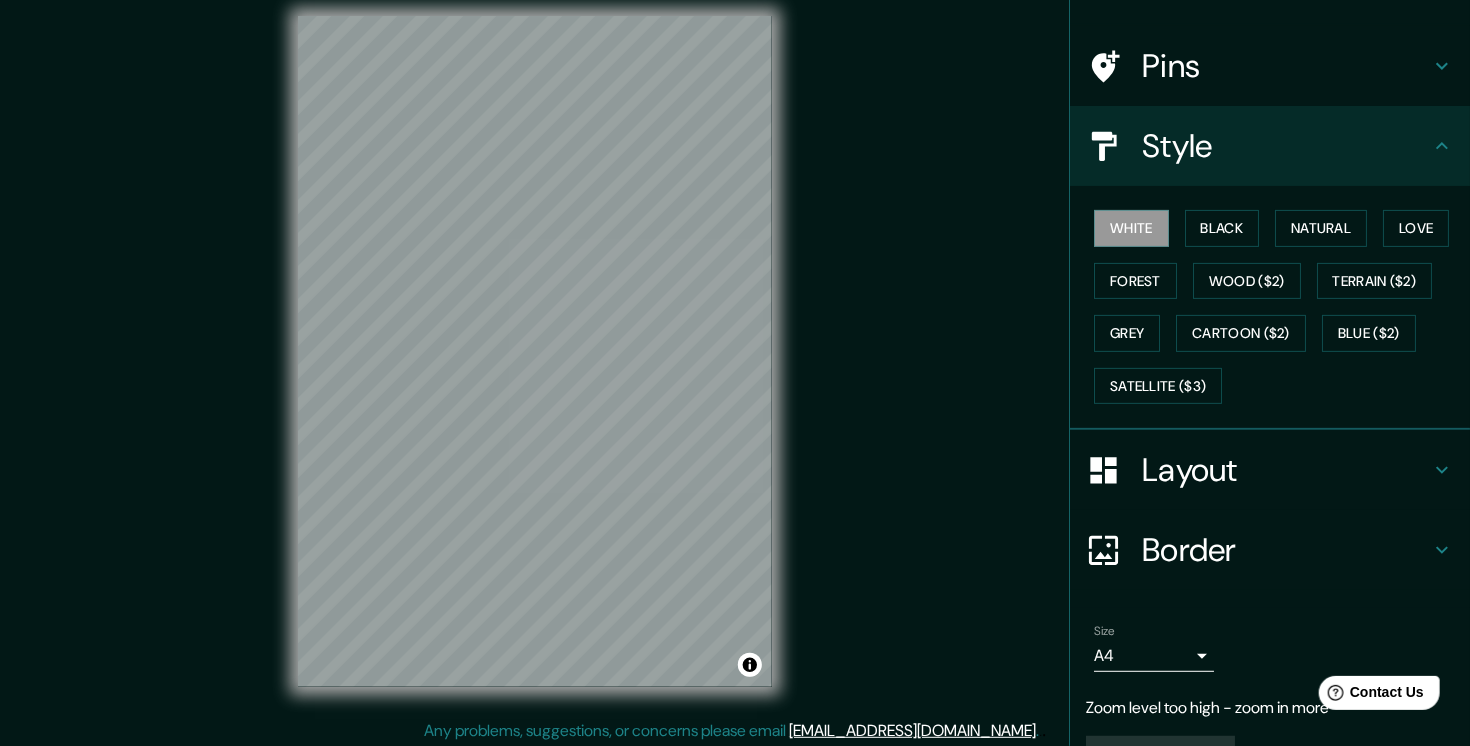 scroll, scrollTop: 21, scrollLeft: 0, axis: vertical 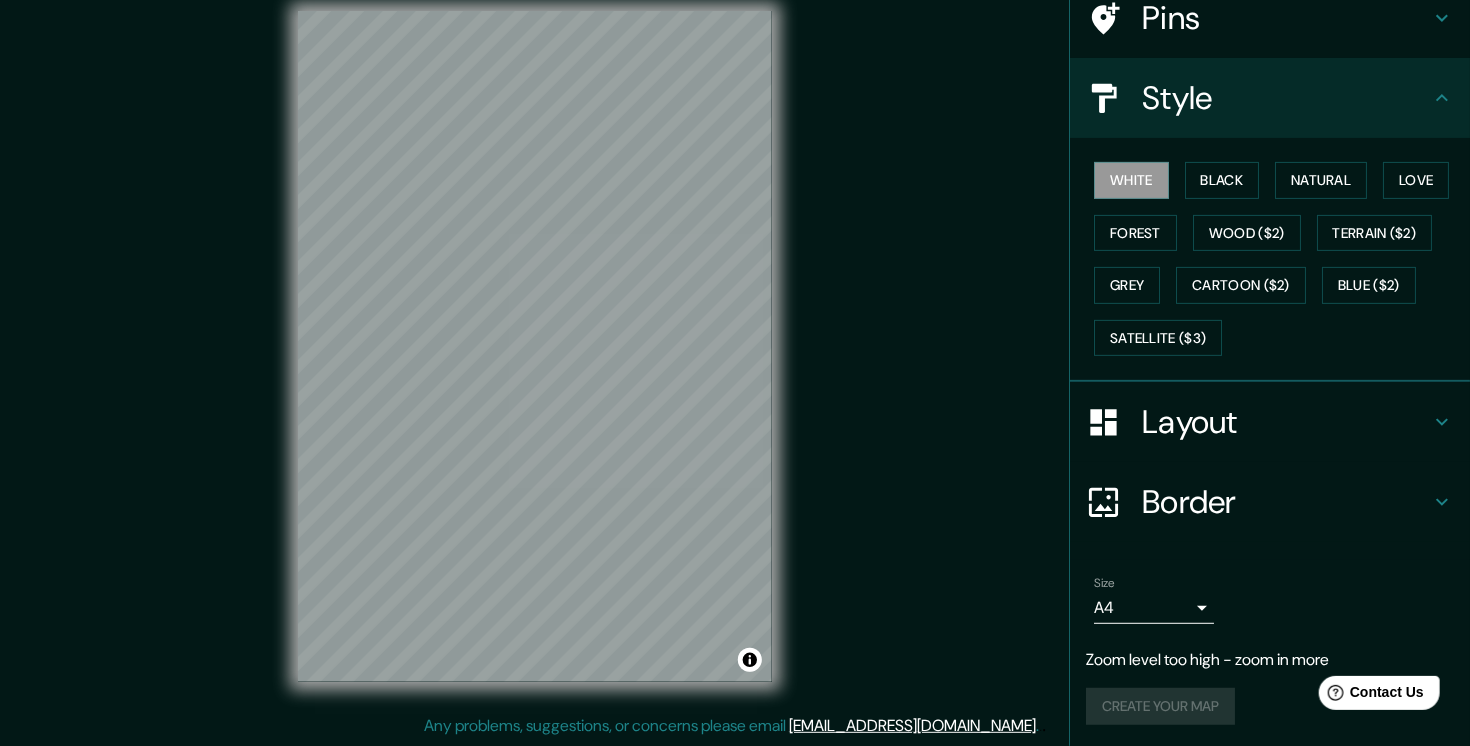 click on "Mappin Location [GEOGRAPHIC_DATA] Pins Style White Black Natural Love Forest Wood ($2) Terrain ($2) Grey Cartoon ($2) Blue ($2) Satellite ($3) Layout Border Choose a border.  Hint : you can make layers of the frame opaque to create some cool effects. None Simple Transparent Fancy Size A4 single Zoom level too high - zoom in more Create your map © Mapbox   © OpenStreetMap   Improve this map Any problems, suggestions, or concerns please email    [EMAIL_ADDRESS][DOMAIN_NAME] . . ." at bounding box center [735, 352] 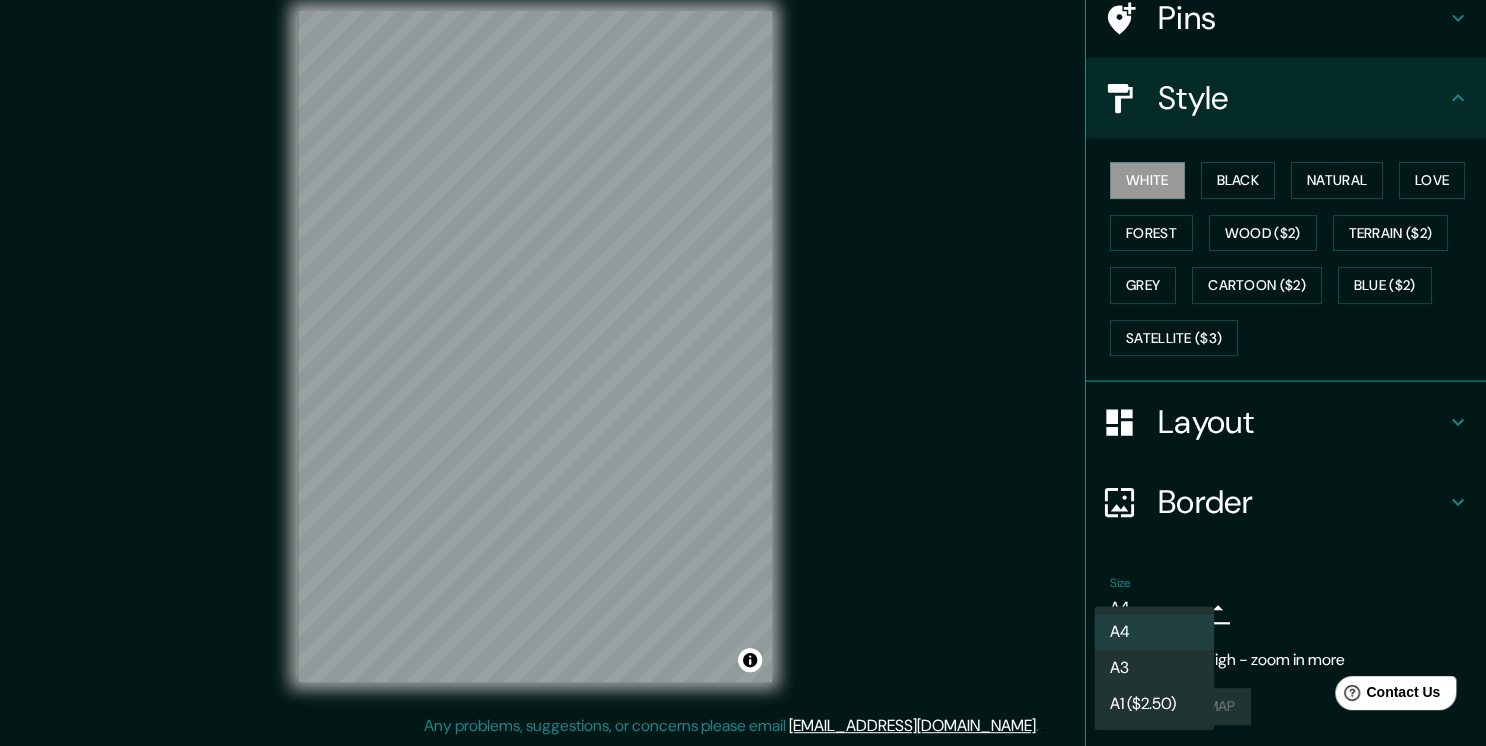 click on "A3" at bounding box center (1154, 668) 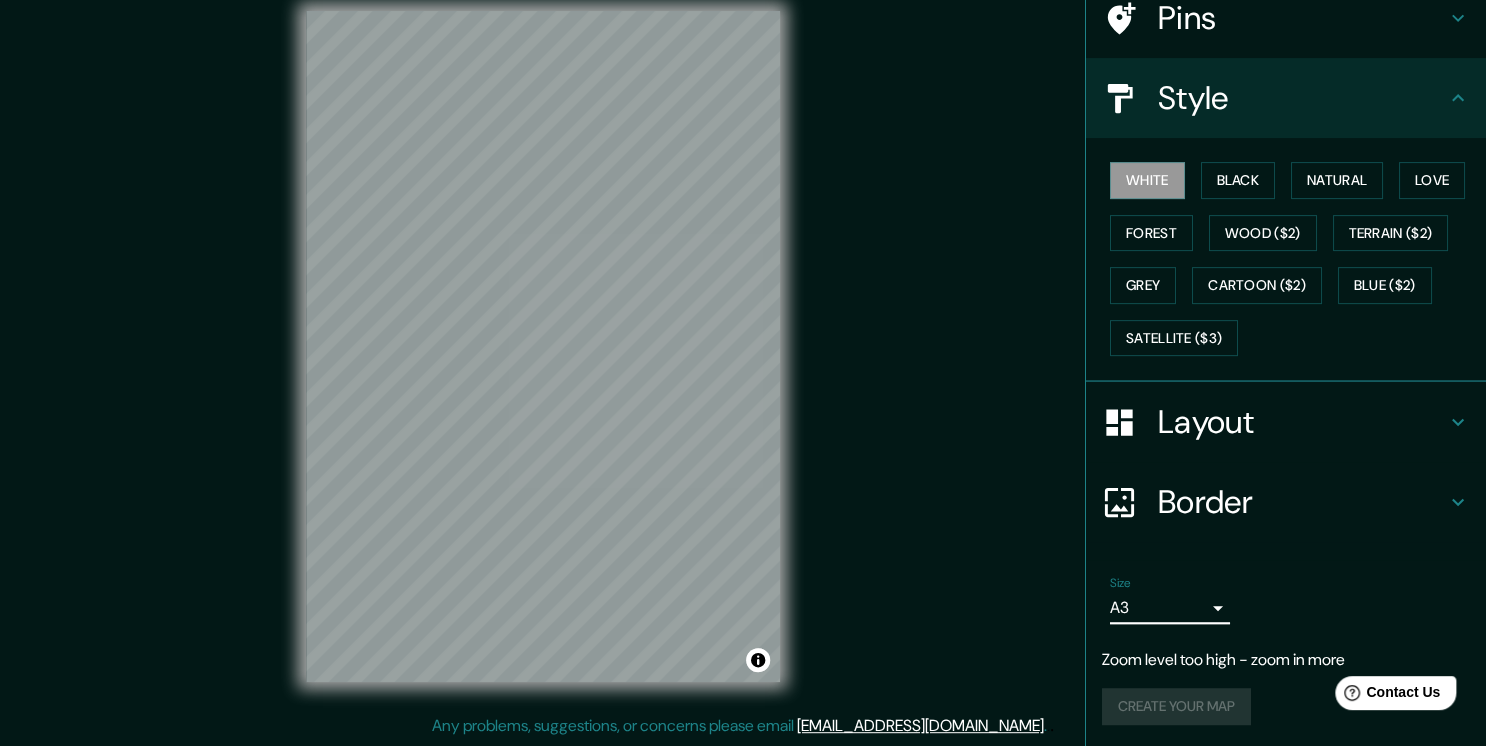 click on "Mappin Location [GEOGRAPHIC_DATA] Pins Style White Black Natural Love Forest Wood ($2) Terrain ($2) Grey Cartoon ($2) Blue ($2) Satellite ($3) Layout Border Choose a border.  Hint : you can make layers of the frame opaque to create some cool effects. None Simple Transparent Fancy Size A3 a4 Zoom level too high - zoom in more Create your map © Mapbox   © OpenStreetMap   Improve this map Any problems, suggestions, or concerns please email    [EMAIL_ADDRESS][DOMAIN_NAME] . . ." at bounding box center (743, 352) 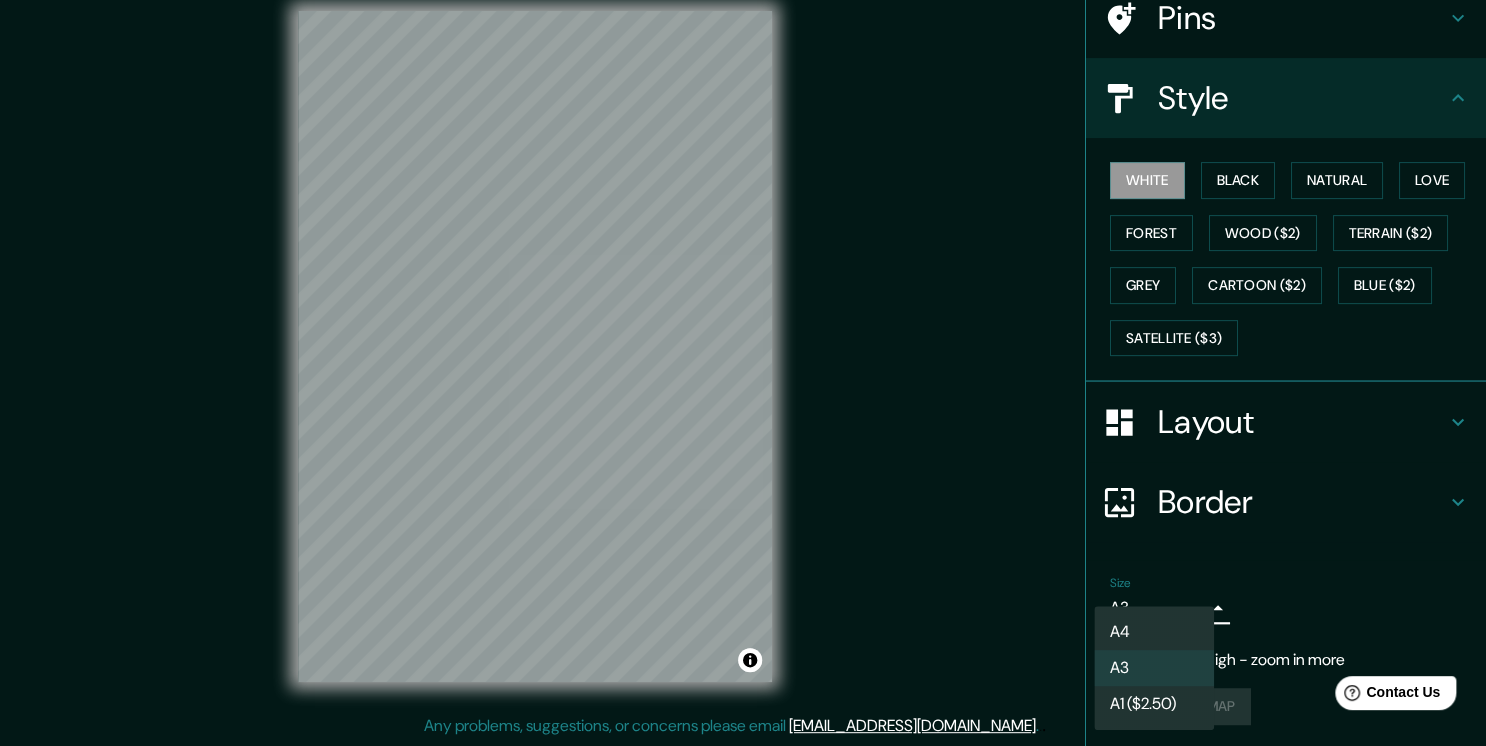 click on "A1 ($2.50)" at bounding box center (1154, 704) 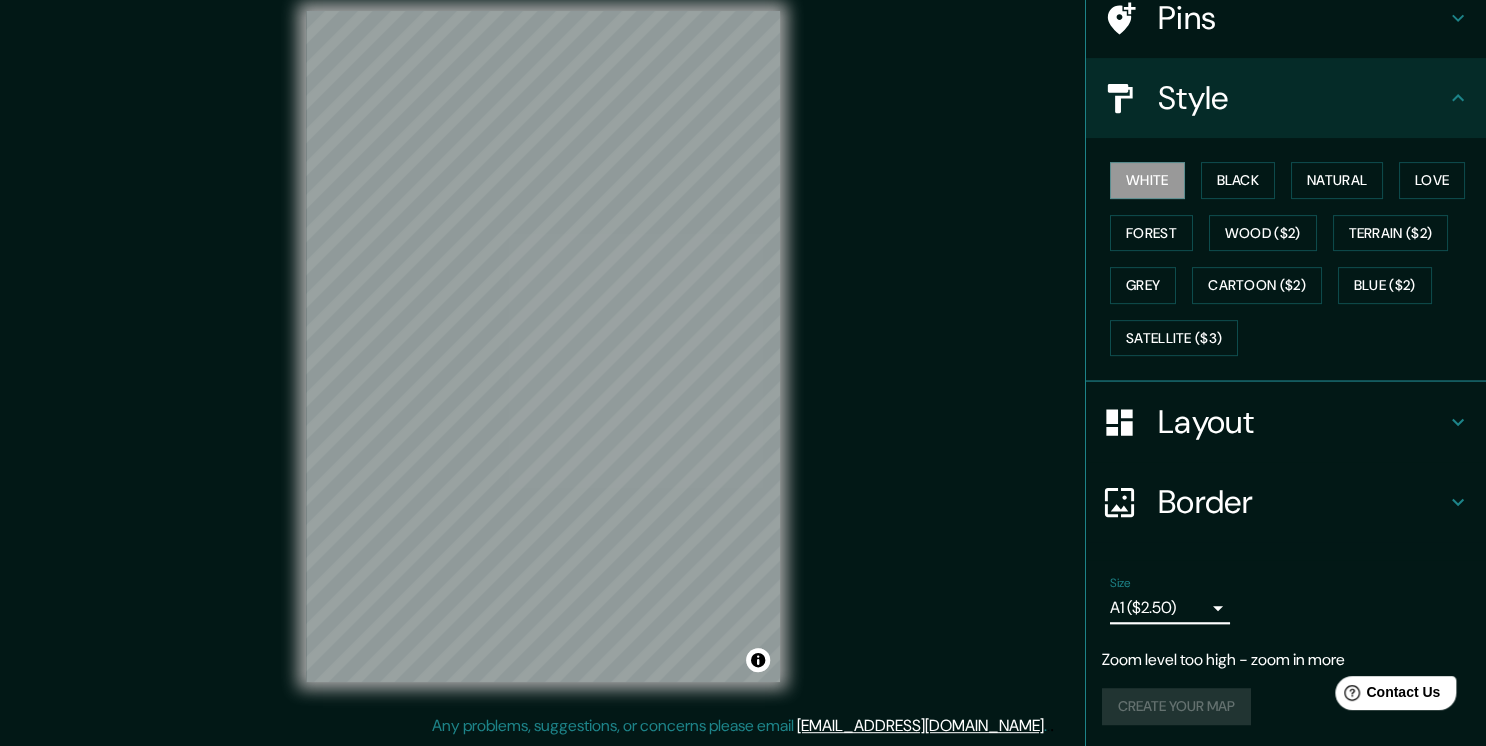 click on "Mappin Location [GEOGRAPHIC_DATA] Pins Style White Black Natural Love Forest Wood ($2) Terrain ($2) Grey Cartoon ($2) Blue ($2) Satellite ($3) Layout Border Choose a border.  Hint : you can make layers of the frame opaque to create some cool effects. None Simple Transparent Fancy Size A1 ($2.50) a3 Zoom level too high - zoom in more Create your map © Mapbox   © OpenStreetMap   Improve this map Any problems, suggestions, or concerns please email    [EMAIL_ADDRESS][DOMAIN_NAME] . . ." at bounding box center [743, 352] 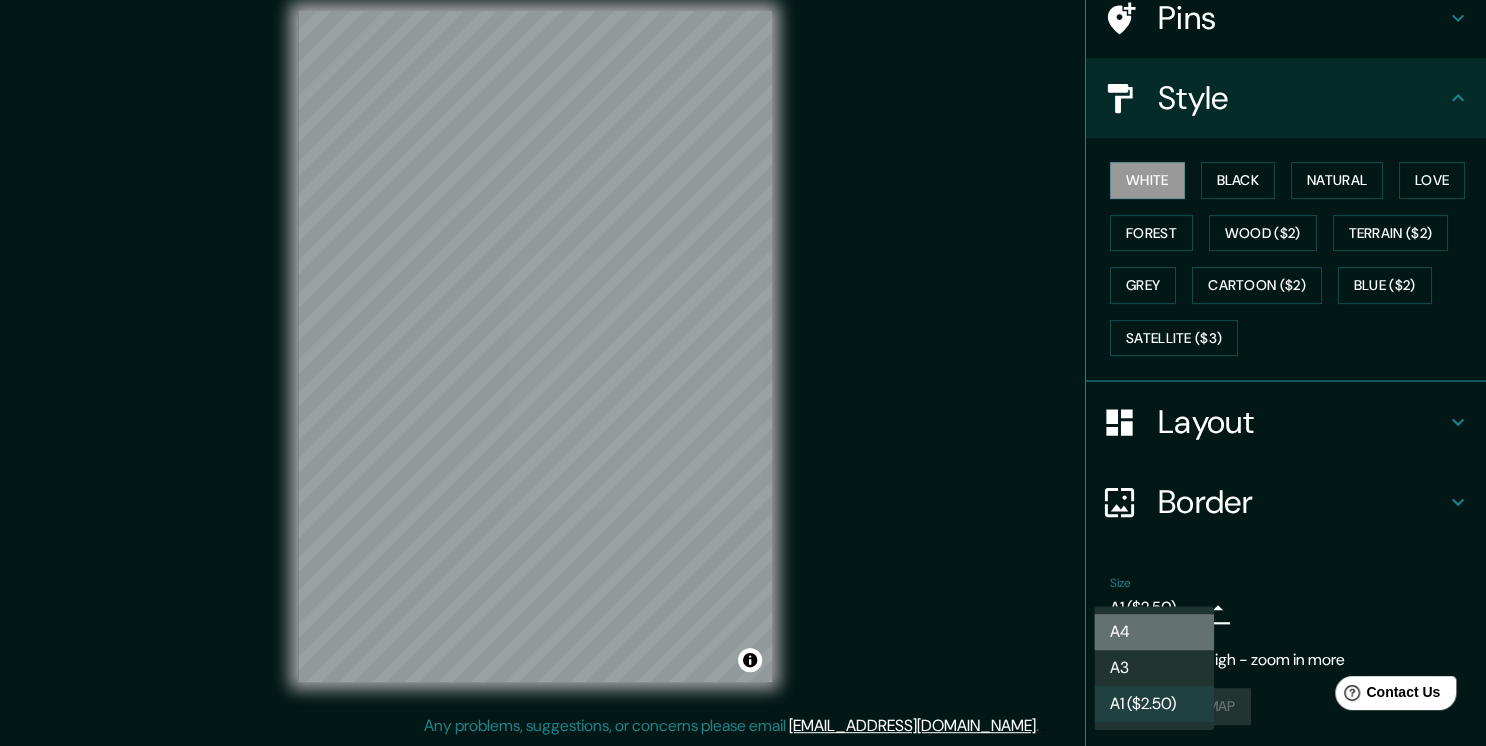 click on "A4" at bounding box center (1154, 632) 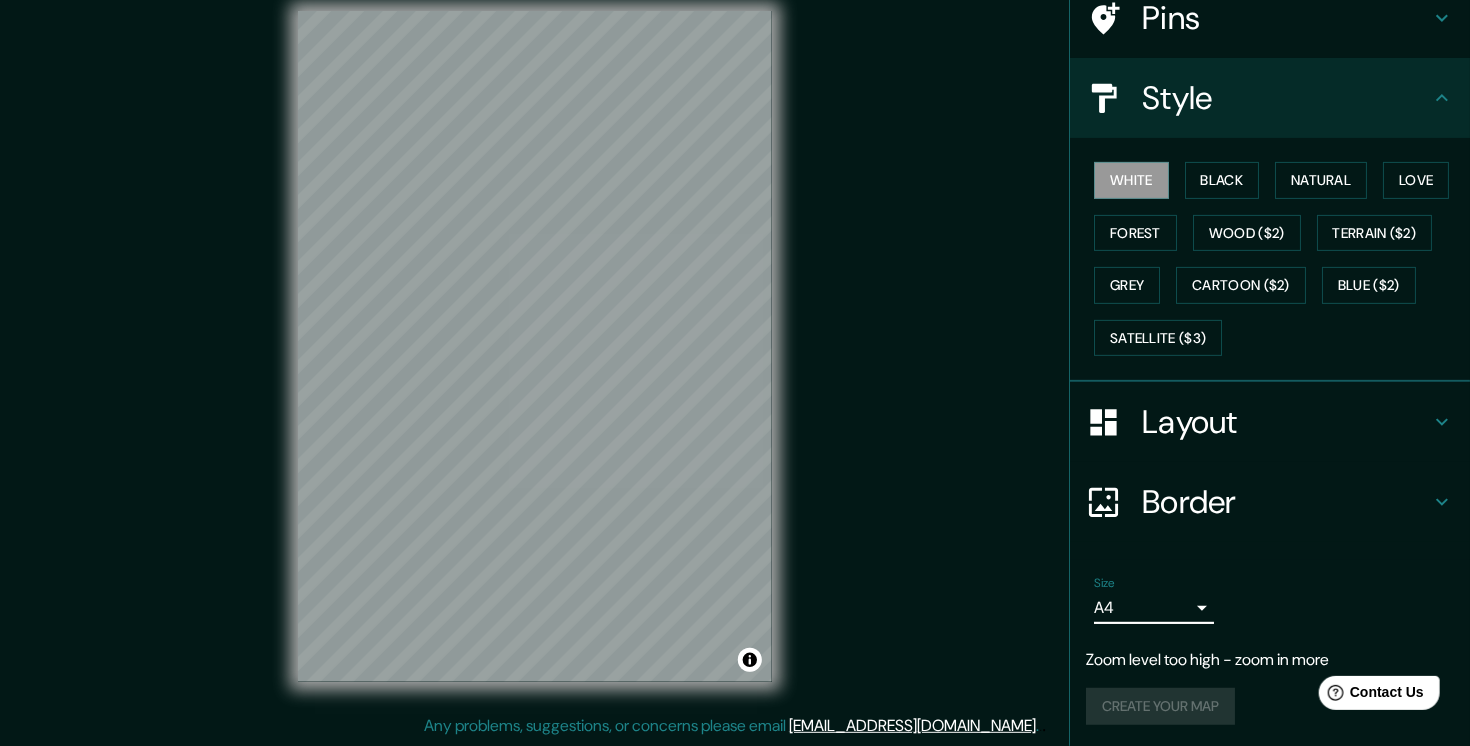 click on "Mappin Location [GEOGRAPHIC_DATA] Pins Style White Black Natural Love Forest Wood ($2) Terrain ($2) Grey Cartoon ($2) Blue ($2) Satellite ($3) Layout Border Choose a border.  Hint : you can make layers of the frame opaque to create some cool effects. None Simple Transparent Fancy Size A4 single Zoom level too high - zoom in more Create your map © Mapbox   © OpenStreetMap   Improve this map Any problems, suggestions, or concerns please email    [EMAIL_ADDRESS][DOMAIN_NAME] . . ." at bounding box center [735, 352] 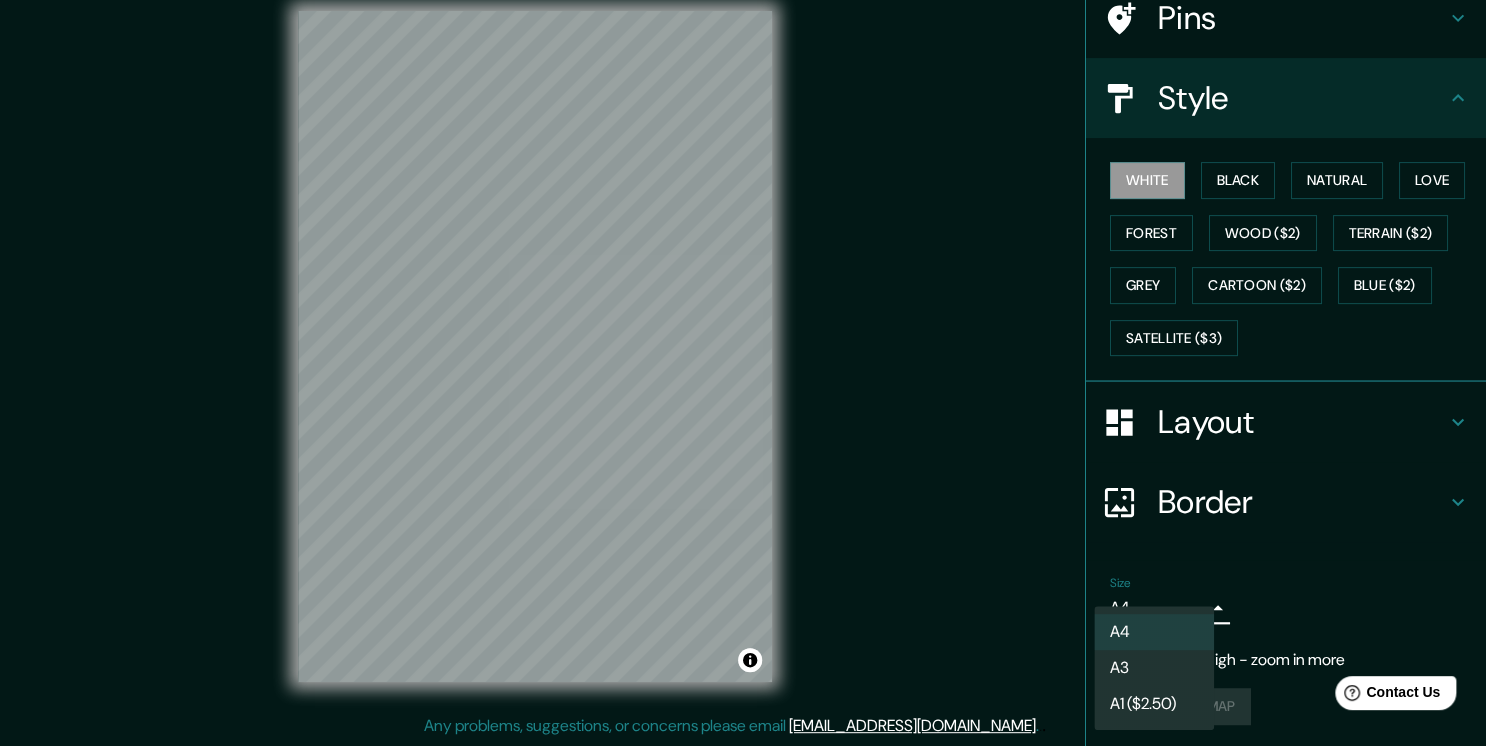 click on "A4" at bounding box center (1154, 632) 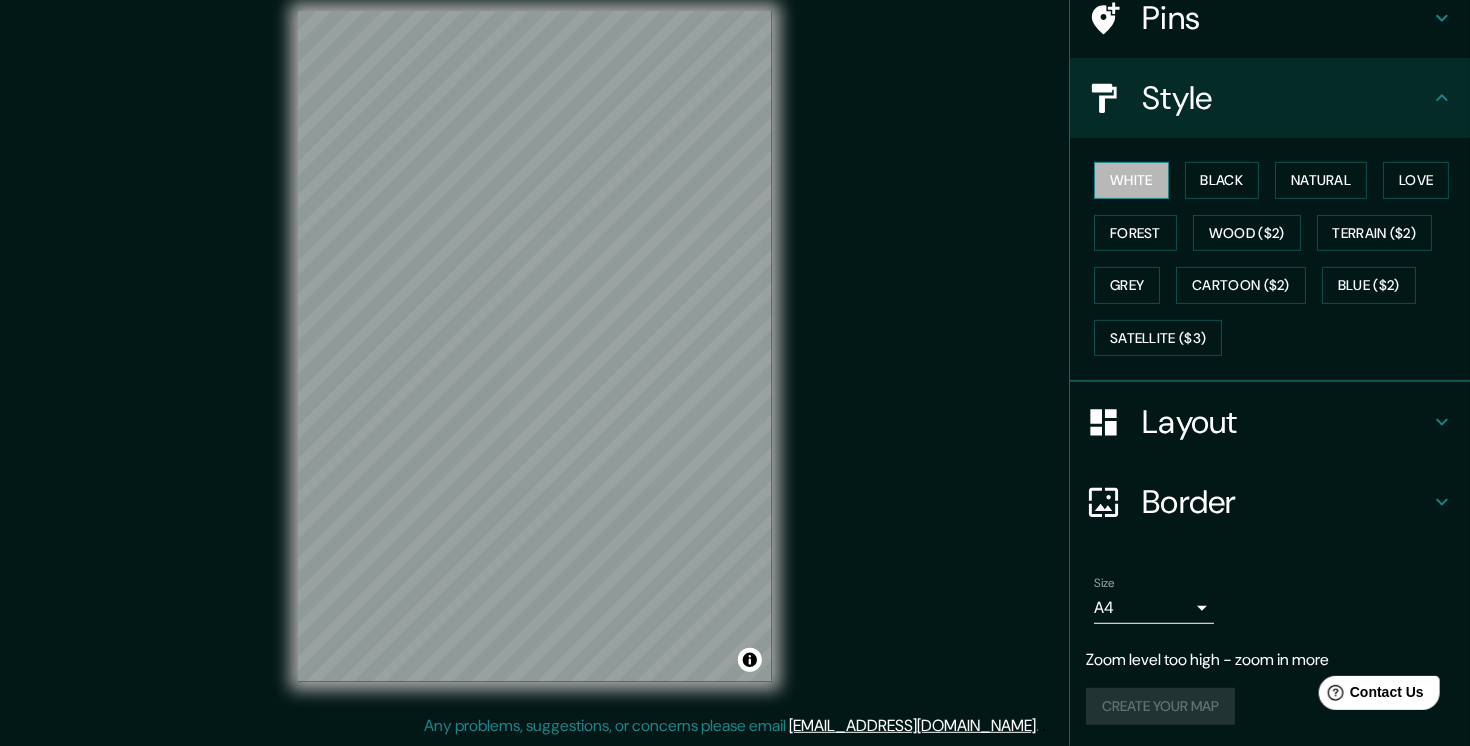 click on "White" at bounding box center (1131, 180) 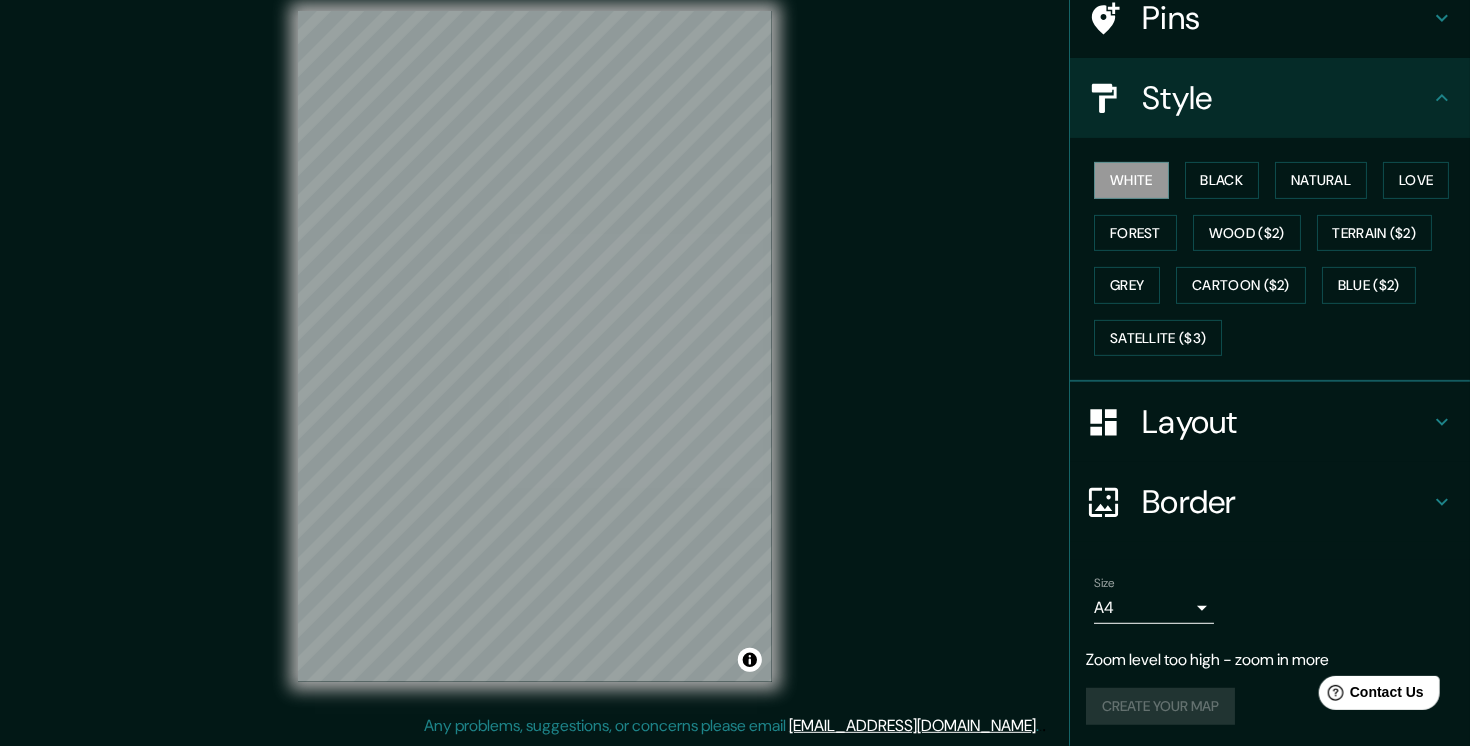 click on "Create your map" at bounding box center (1270, 706) 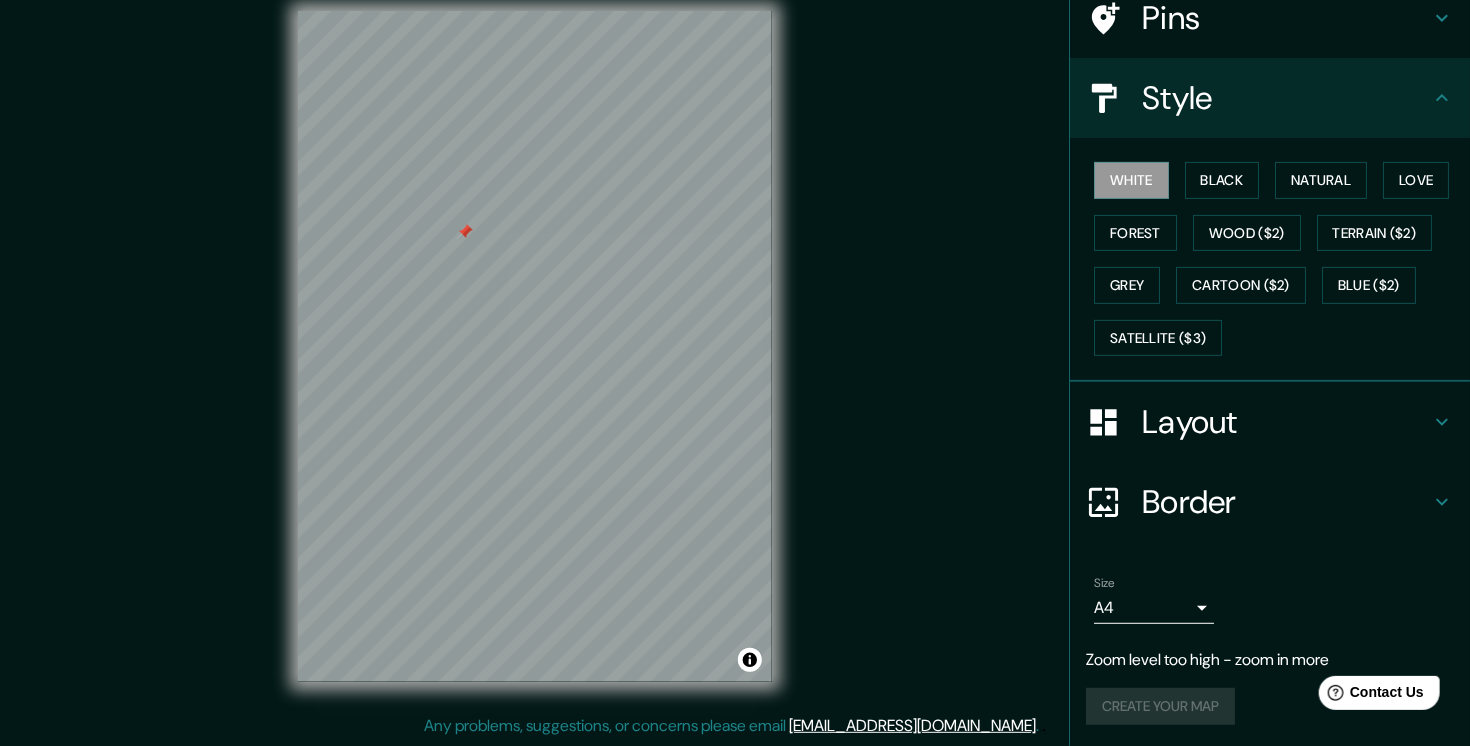 click at bounding box center [465, 232] 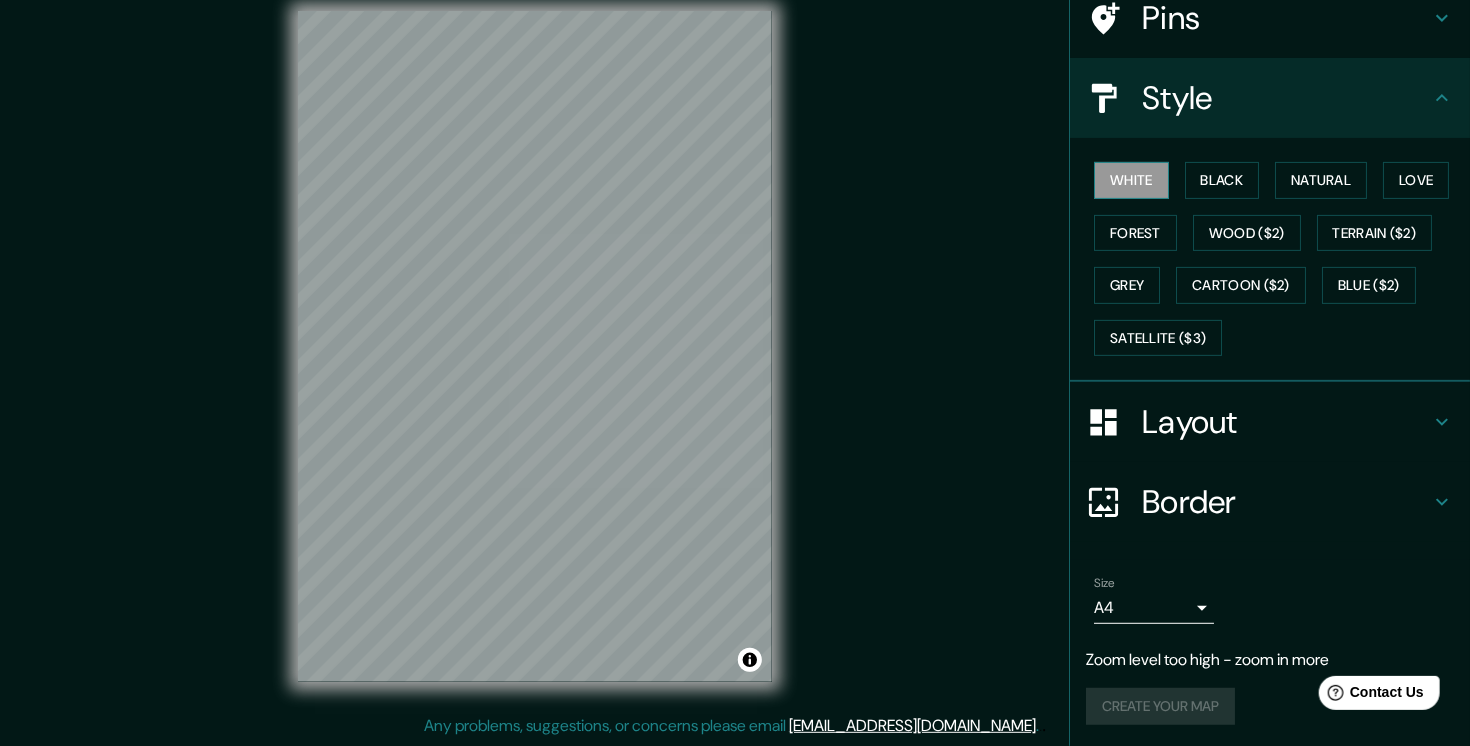 scroll, scrollTop: 0, scrollLeft: 0, axis: both 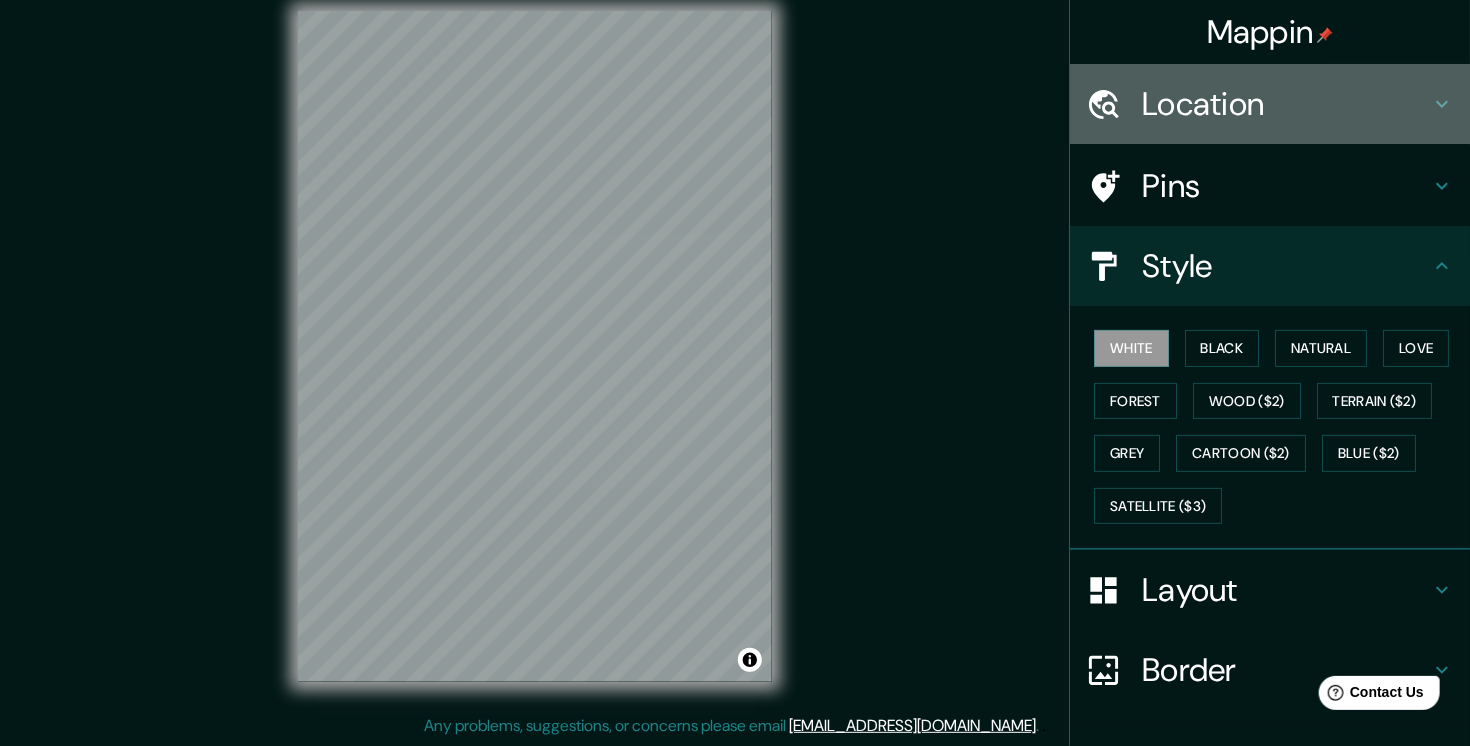 click on "Location" at bounding box center (1286, 104) 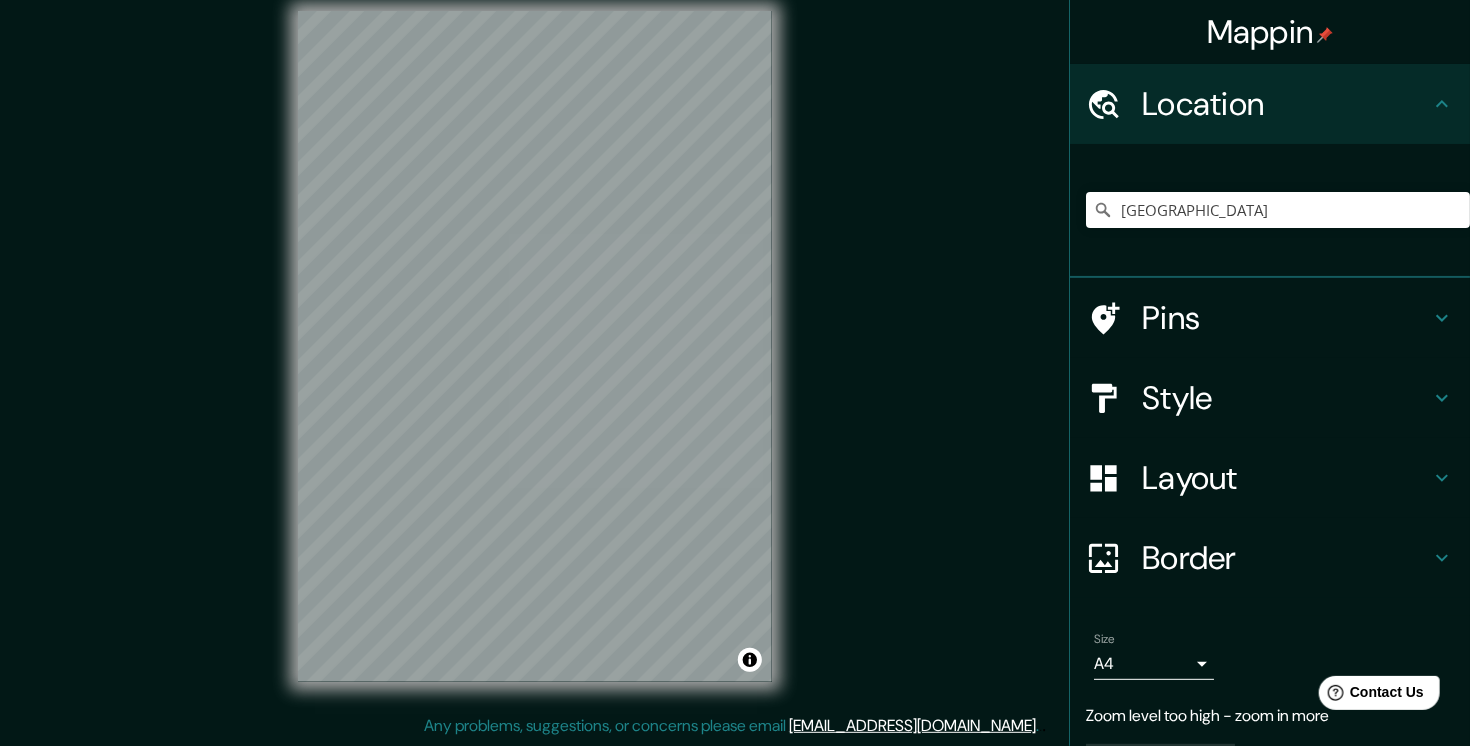 click on "Location" at bounding box center (1286, 104) 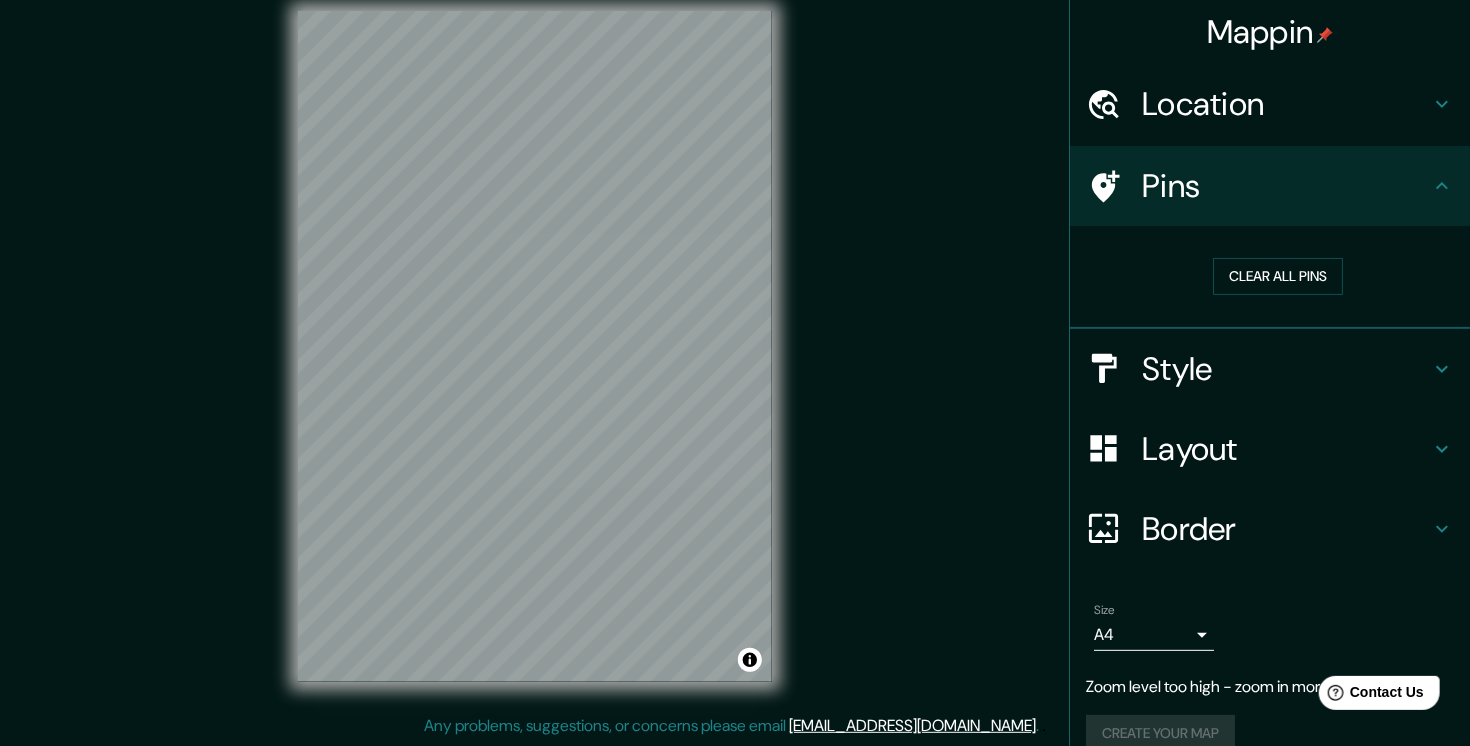 scroll, scrollTop: 28, scrollLeft: 0, axis: vertical 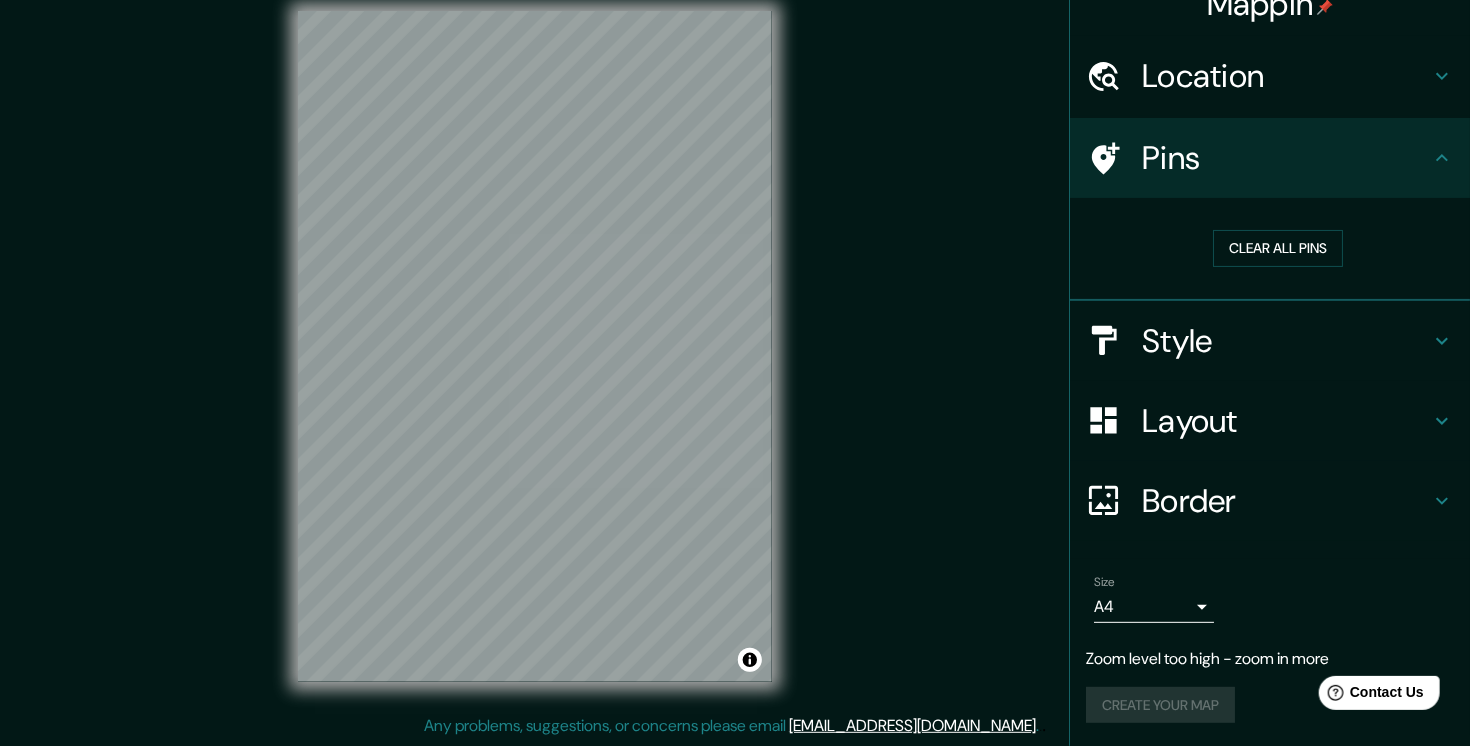 click on "Style" at bounding box center (1270, 341) 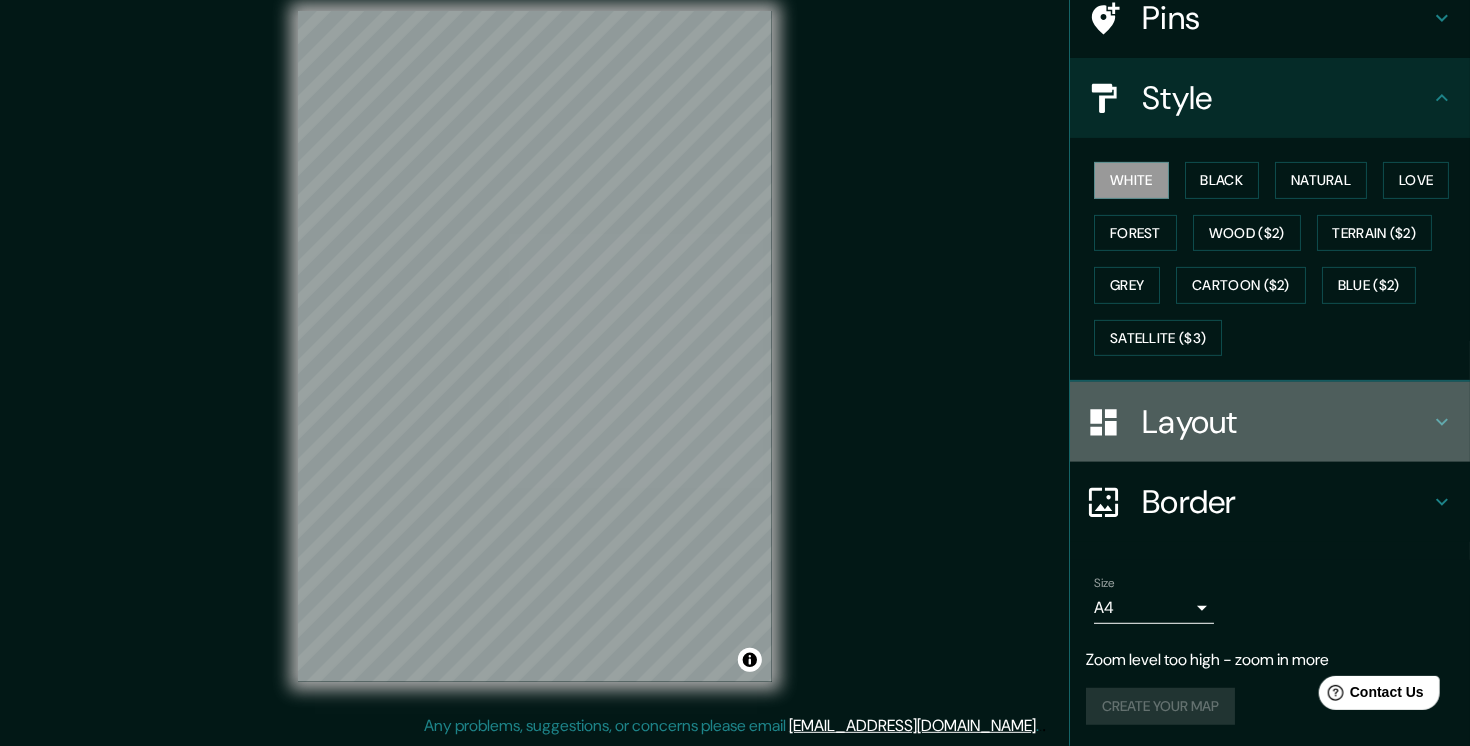 click on "Layout" at bounding box center (1286, 422) 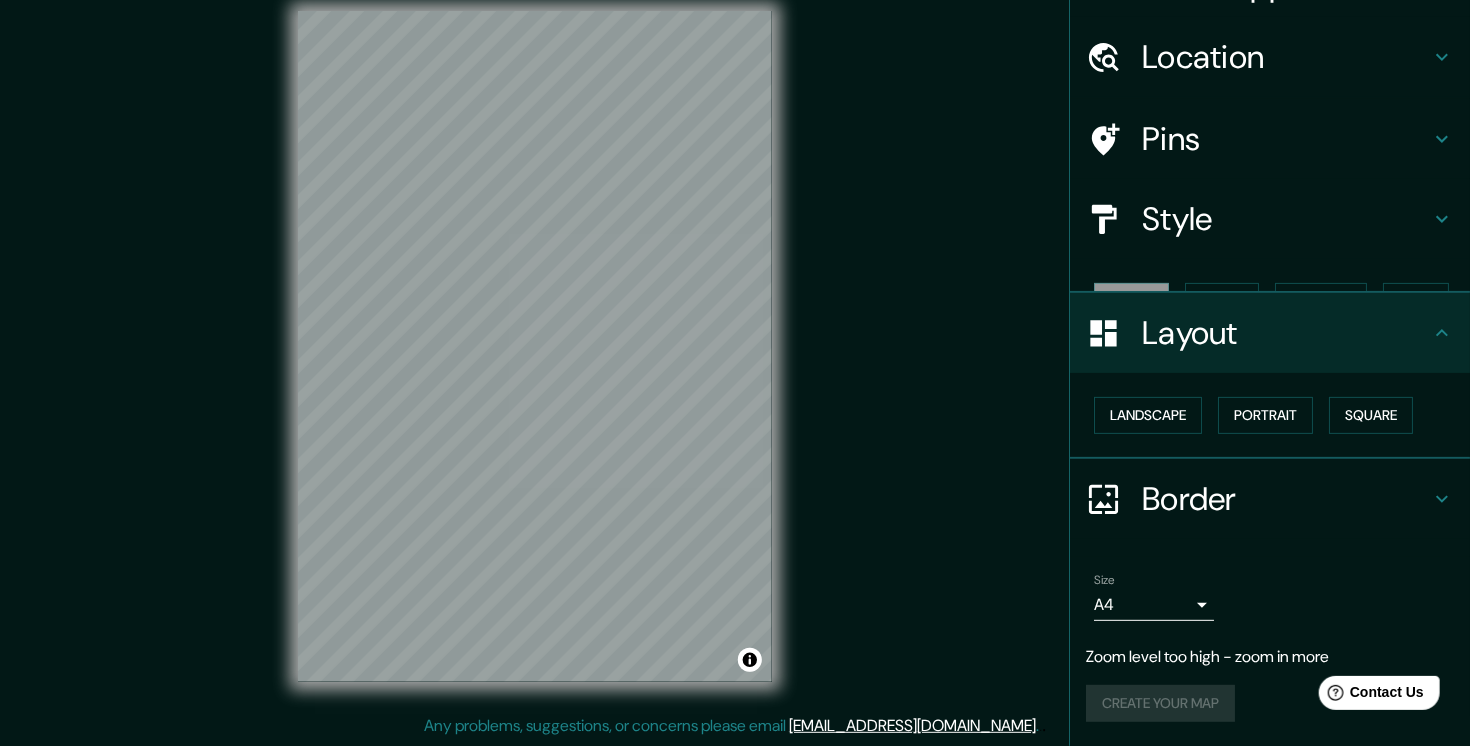 scroll, scrollTop: 12, scrollLeft: 0, axis: vertical 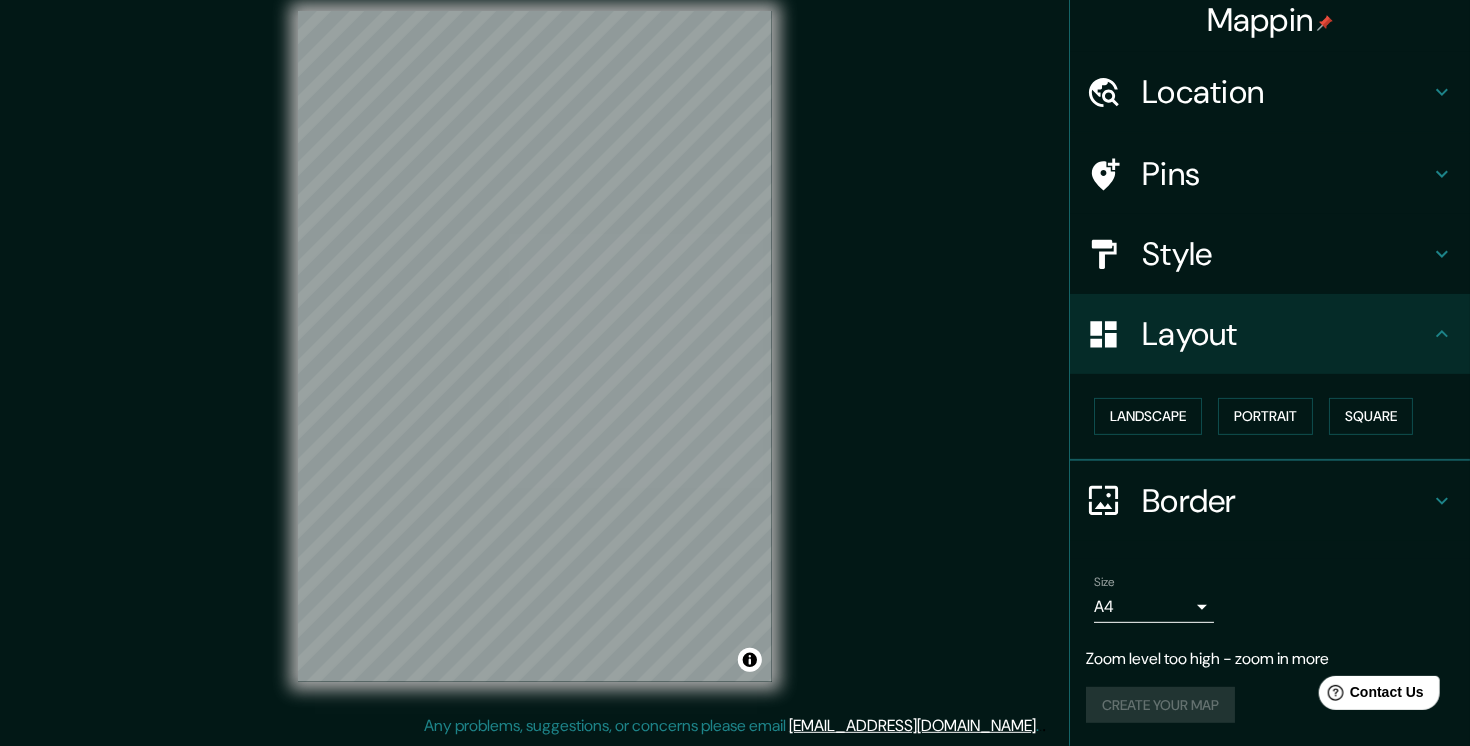 click on "Border" at bounding box center (1286, 501) 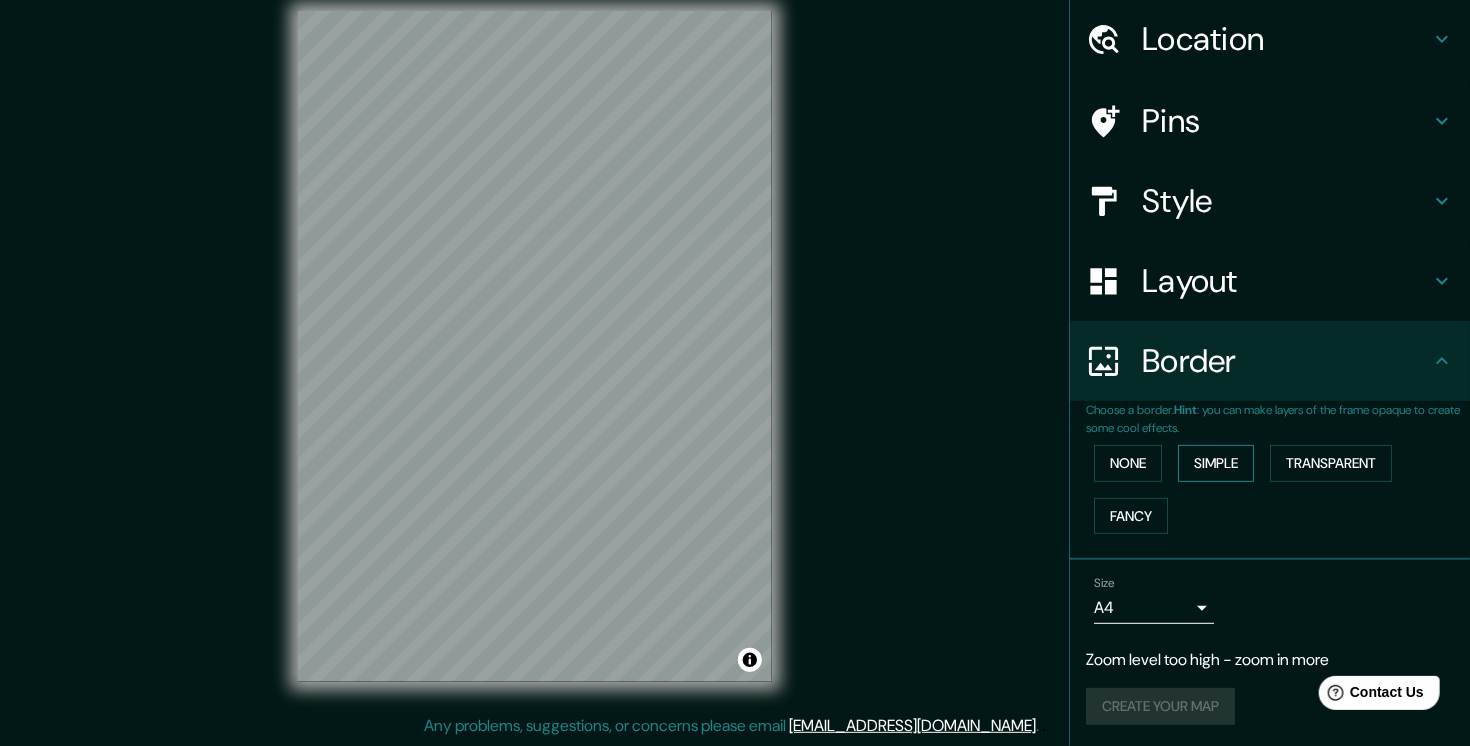 scroll, scrollTop: 66, scrollLeft: 0, axis: vertical 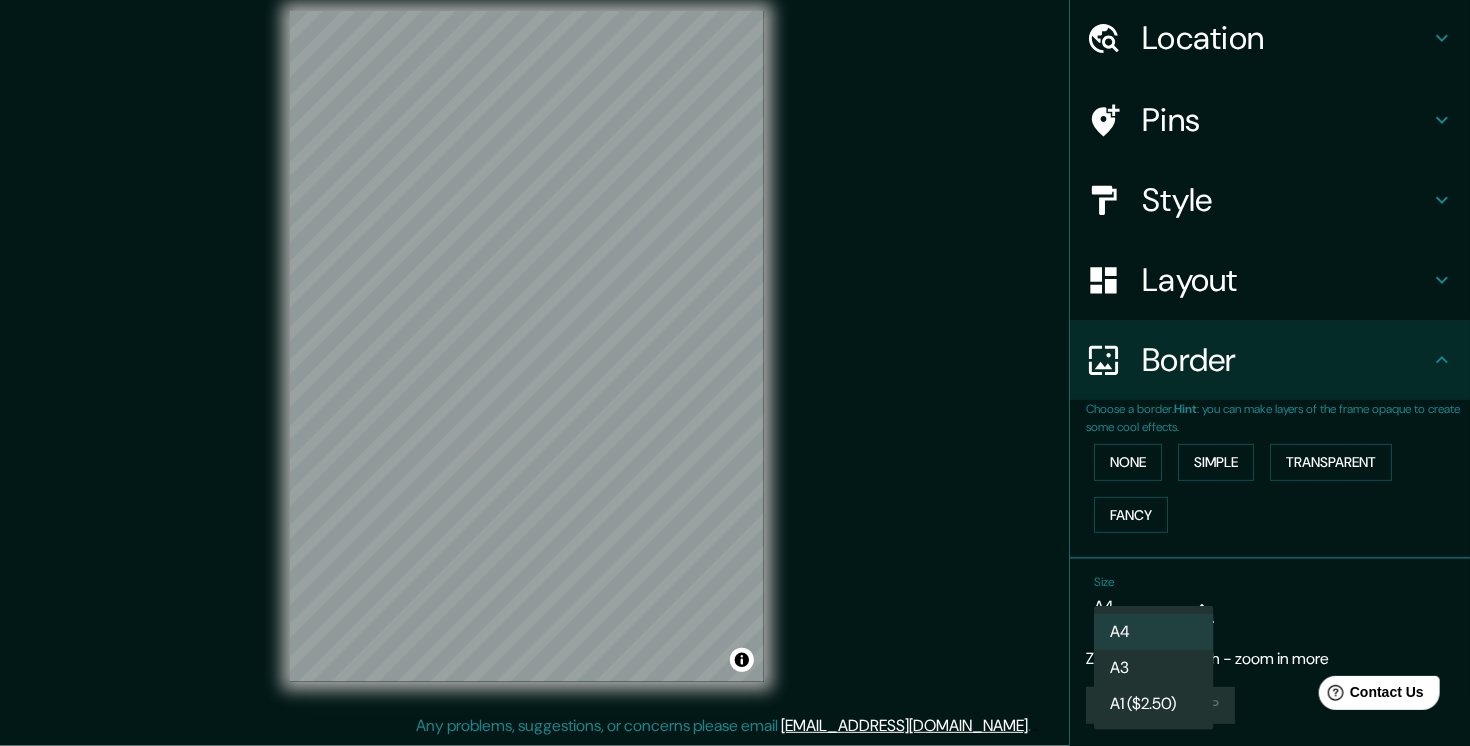 click on "Mappin Location [GEOGRAPHIC_DATA] Pins Style Layout Border Choose a border.  Hint : you can make layers of the frame opaque to create some cool effects. None Simple Transparent Fancy Size A4 single Zoom level too high - zoom in more Create your map © Mapbox   © OpenStreetMap   Improve this map Any problems, suggestions, or concerns please email    [EMAIL_ADDRESS][DOMAIN_NAME] . . . A4 A3 A1 ($2.50)" at bounding box center (735, 352) 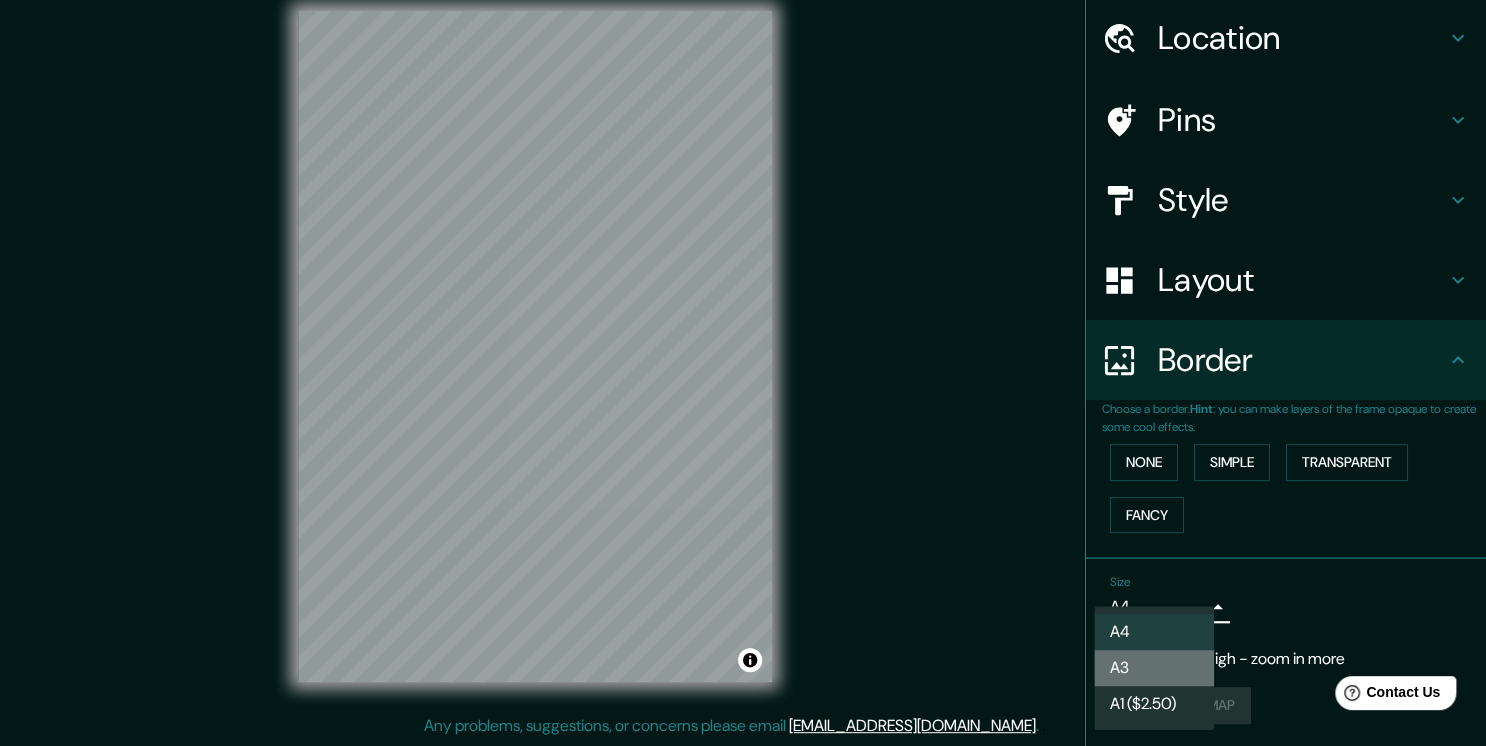 click on "A3" at bounding box center [1154, 668] 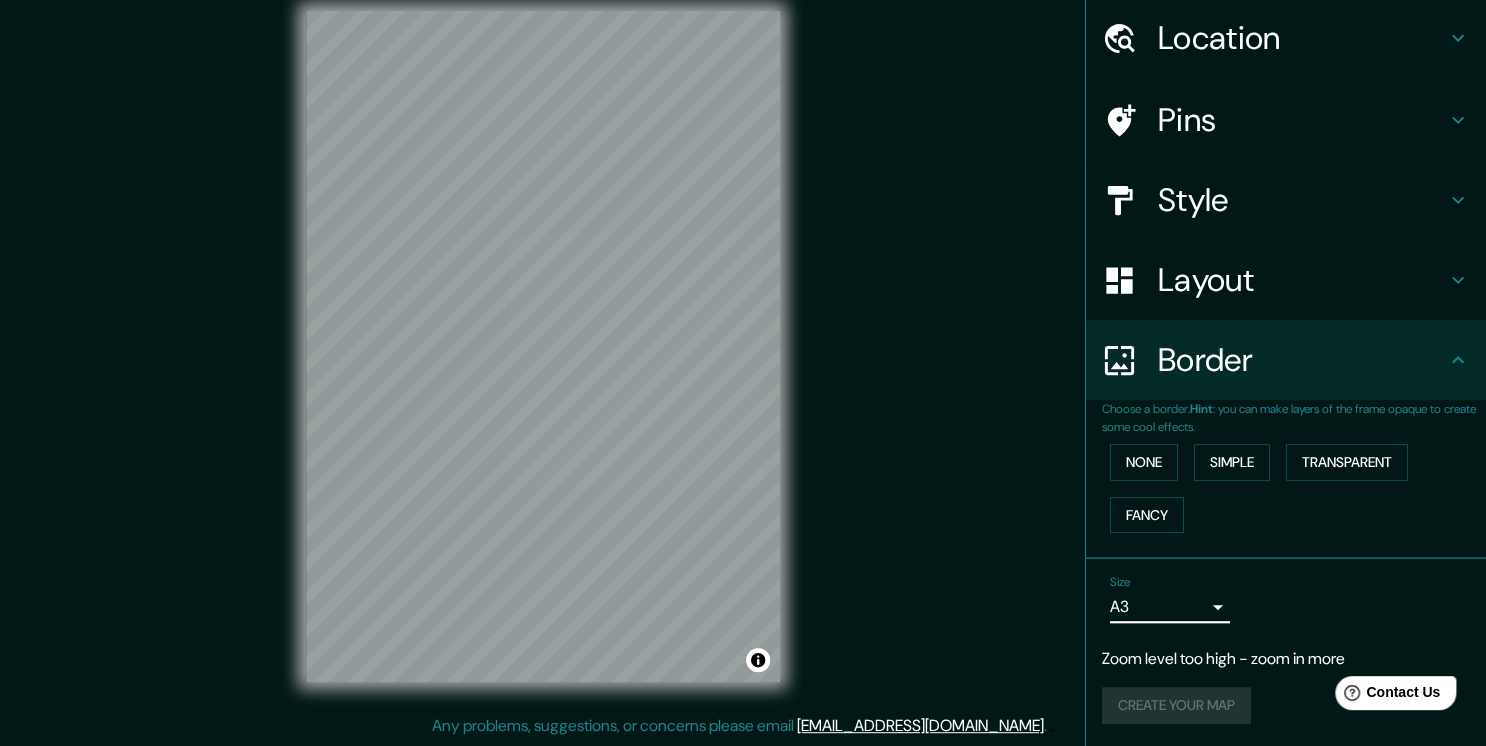 click on "Mappin Location [GEOGRAPHIC_DATA] Pins Style Layout Border Choose a border.  Hint : you can make layers of the frame opaque to create some cool effects. None Simple Transparent Fancy Size A3 a4 Zoom level too high - zoom in more Create your map © Mapbox   © OpenStreetMap   Improve this map Any problems, suggestions, or concerns please email    [EMAIL_ADDRESS][DOMAIN_NAME] . . ." at bounding box center (743, 352) 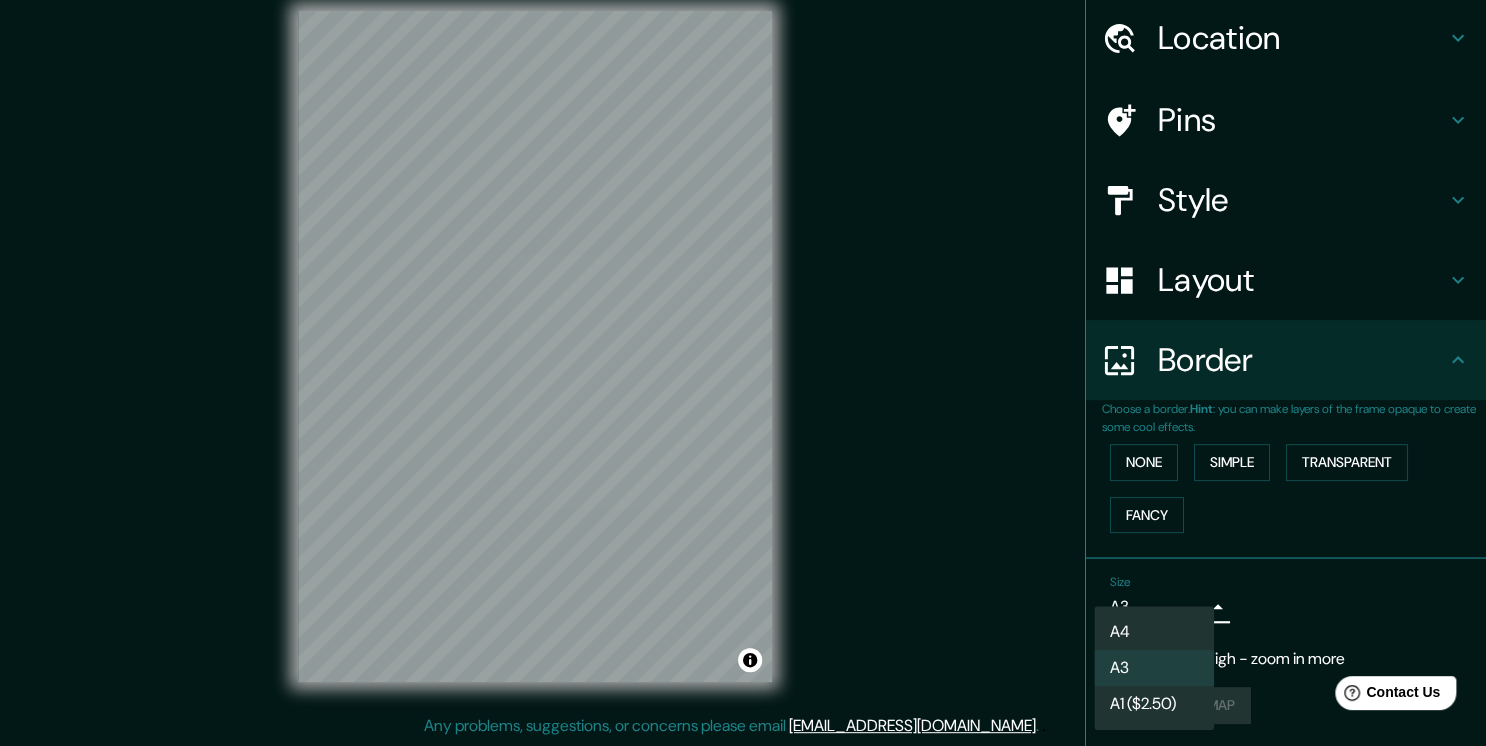click on "A4" at bounding box center (1154, 632) 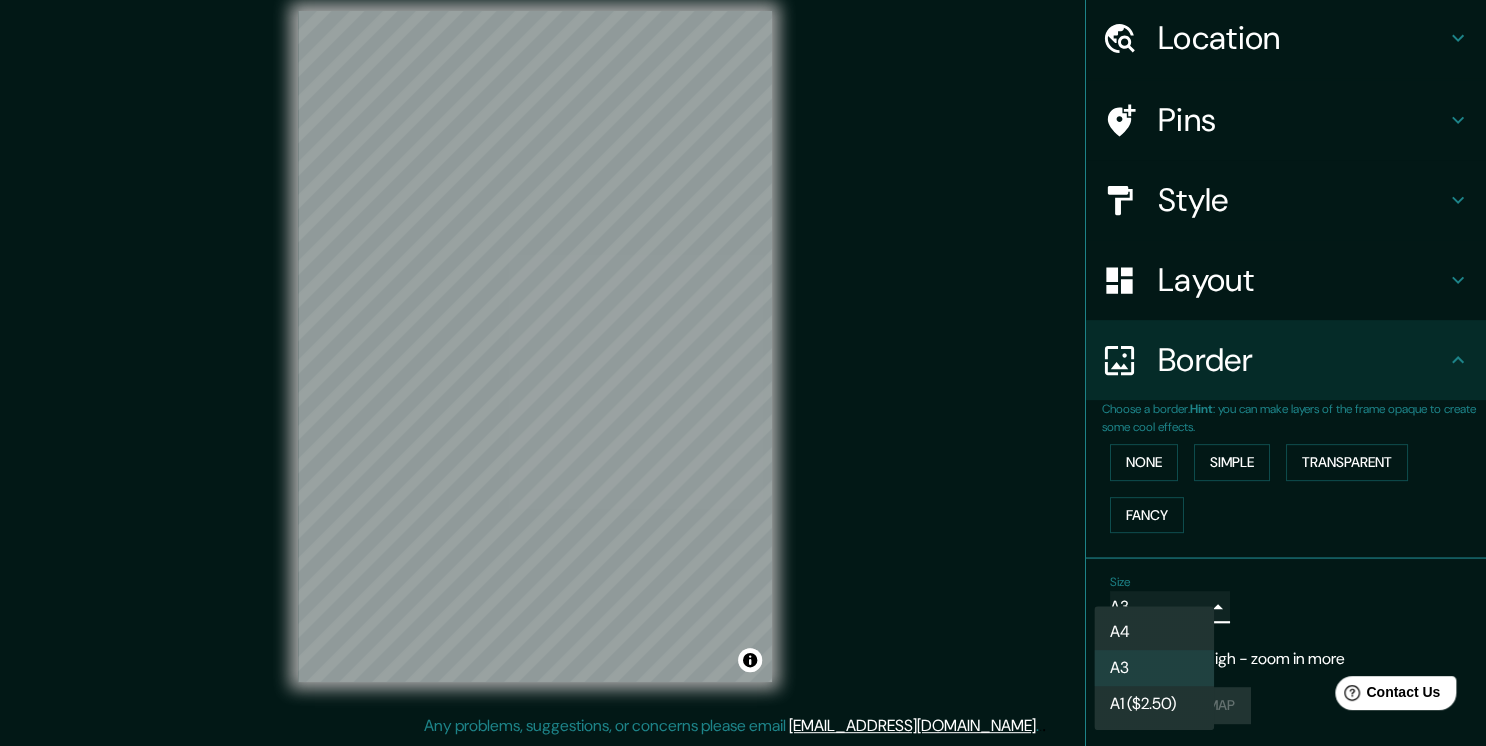 type on "single" 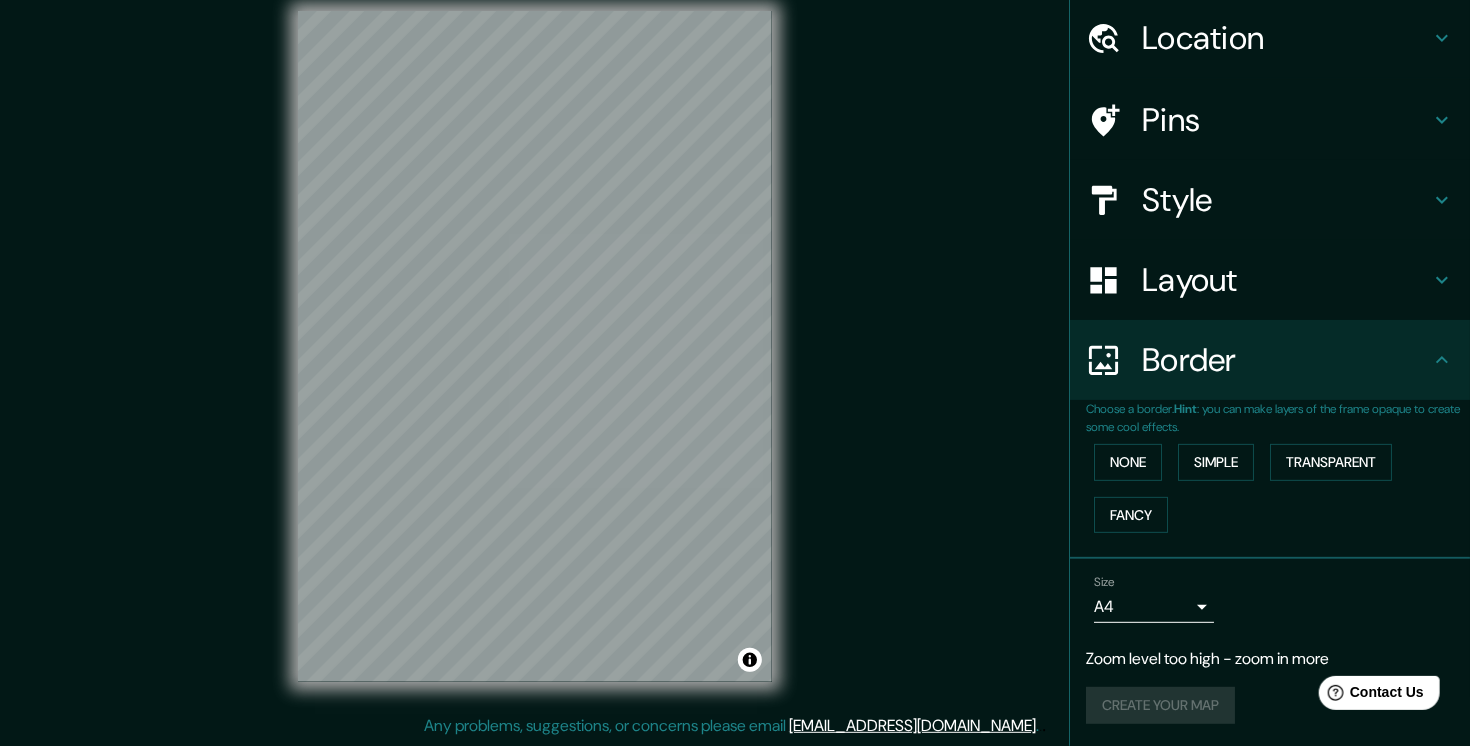 click on "Create your map" at bounding box center [1270, 705] 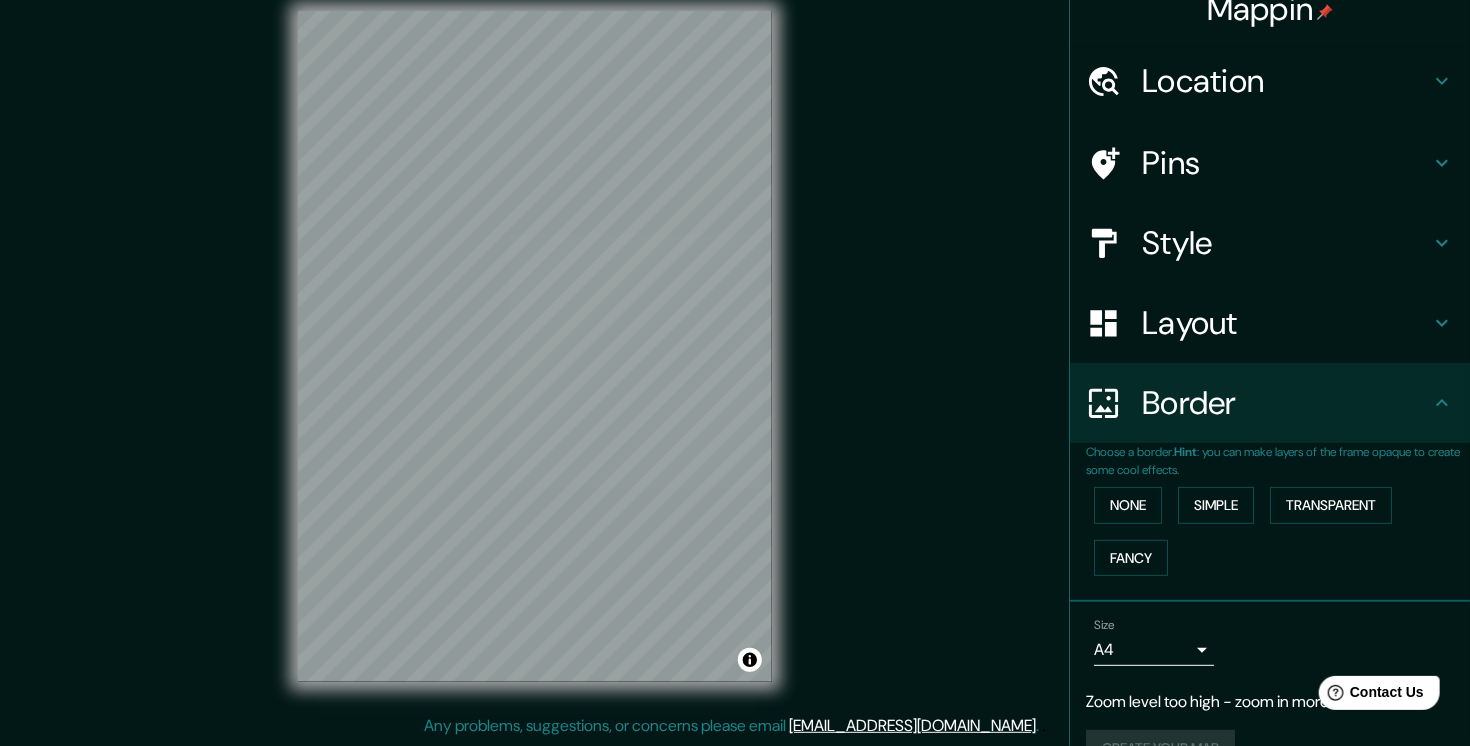 scroll, scrollTop: 0, scrollLeft: 0, axis: both 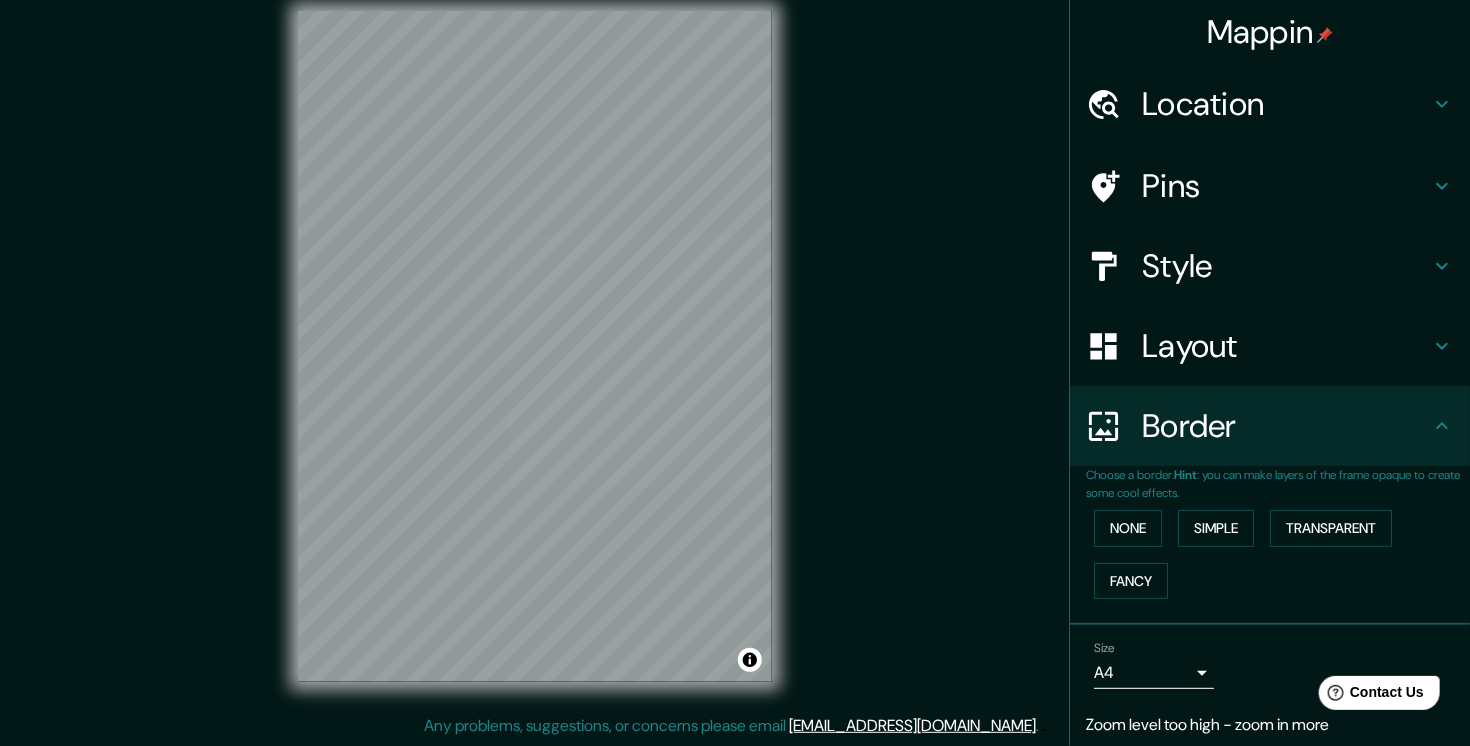 click on "Location" at bounding box center (1270, 104) 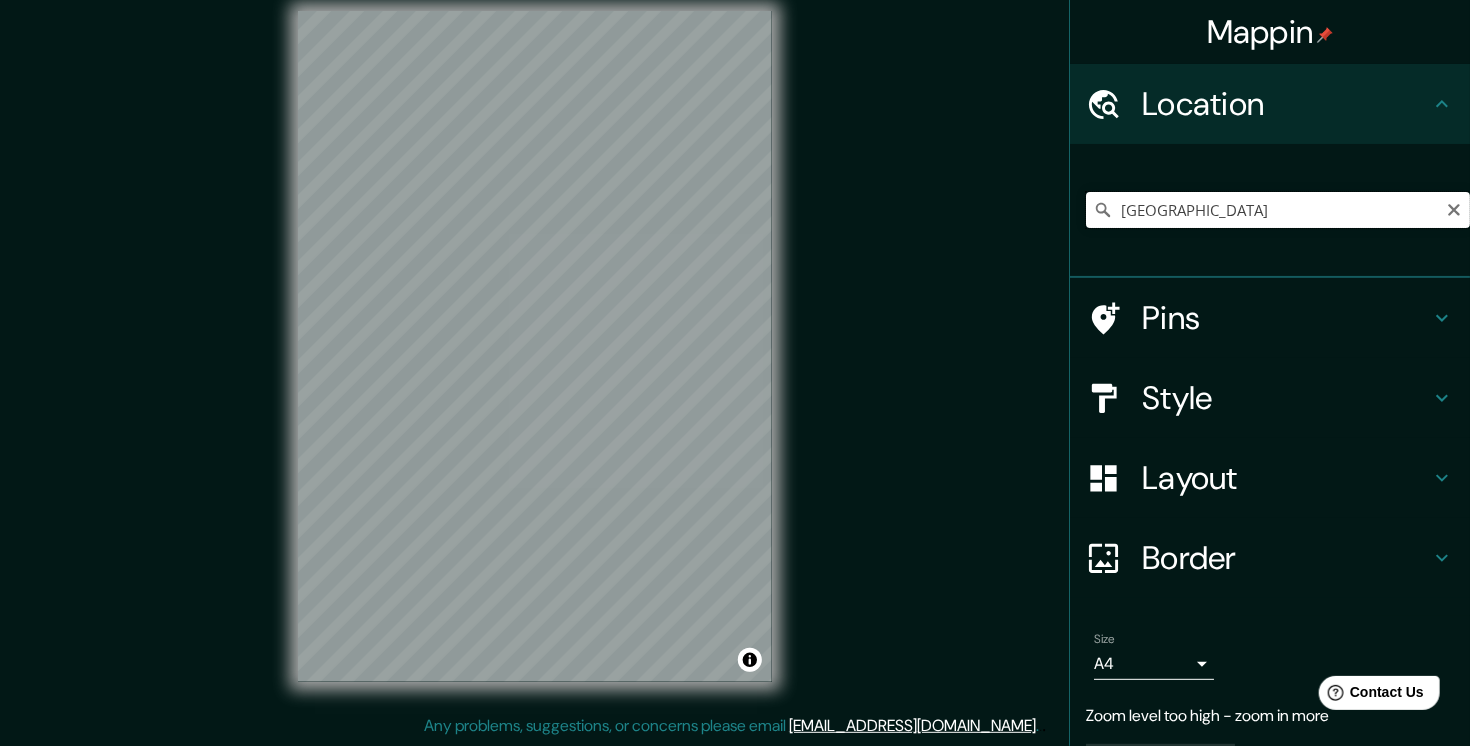 click on "[GEOGRAPHIC_DATA]" at bounding box center [1278, 210] 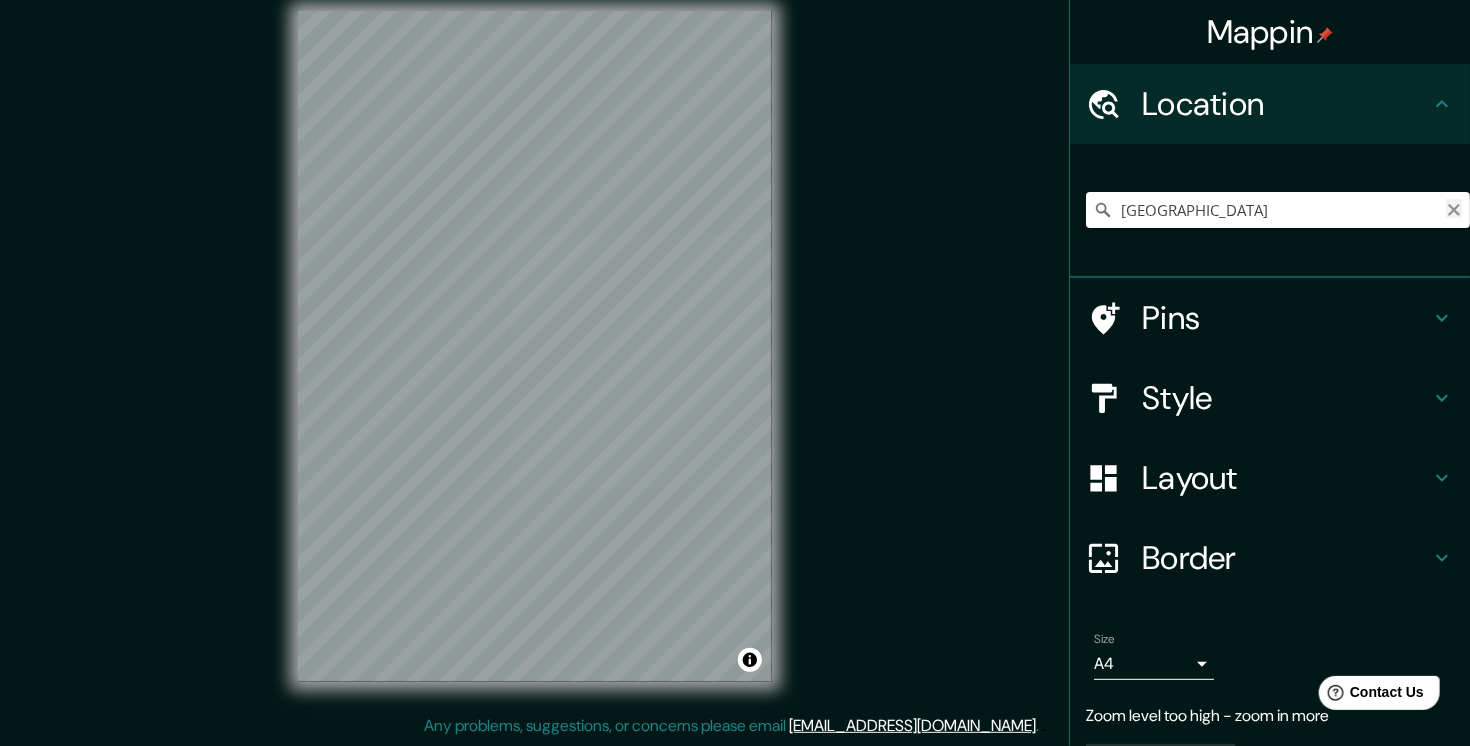 click 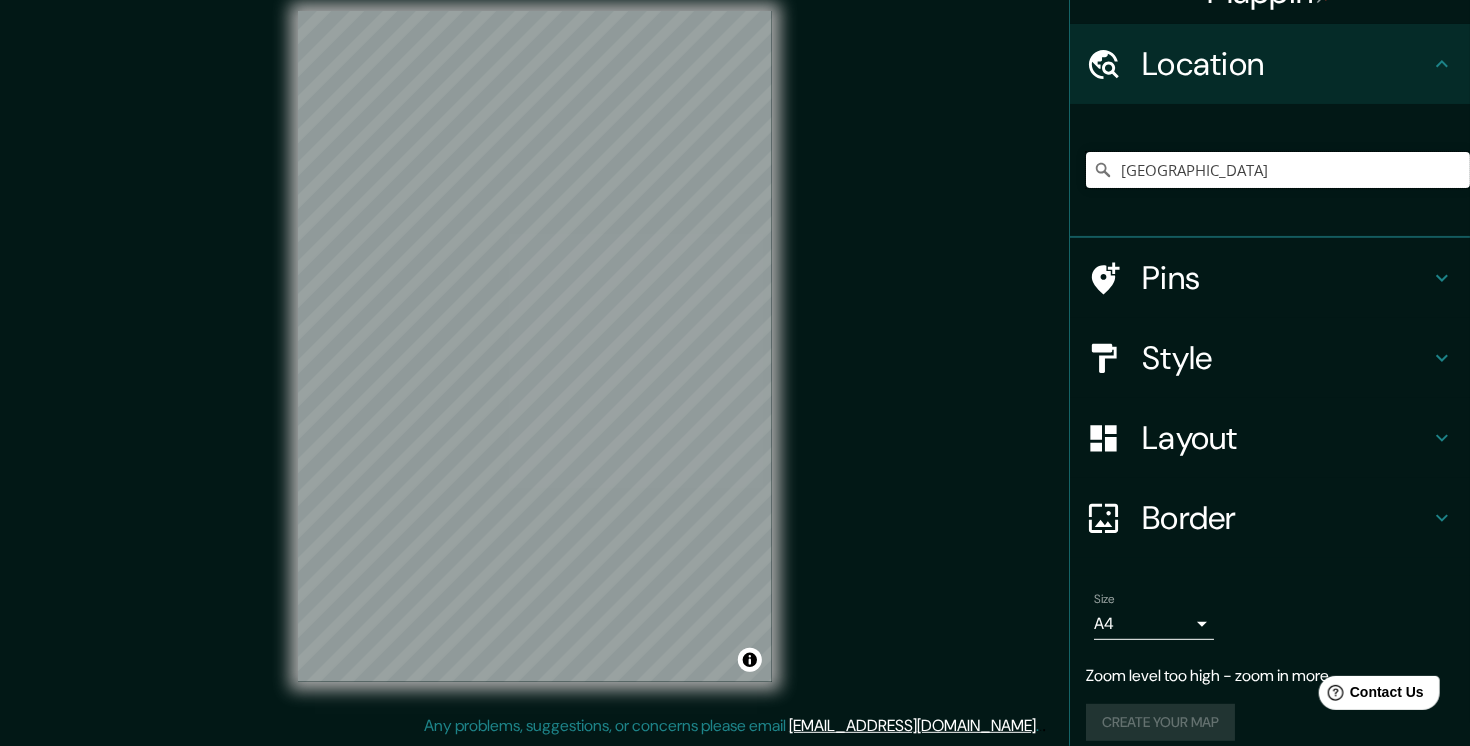 scroll, scrollTop: 58, scrollLeft: 0, axis: vertical 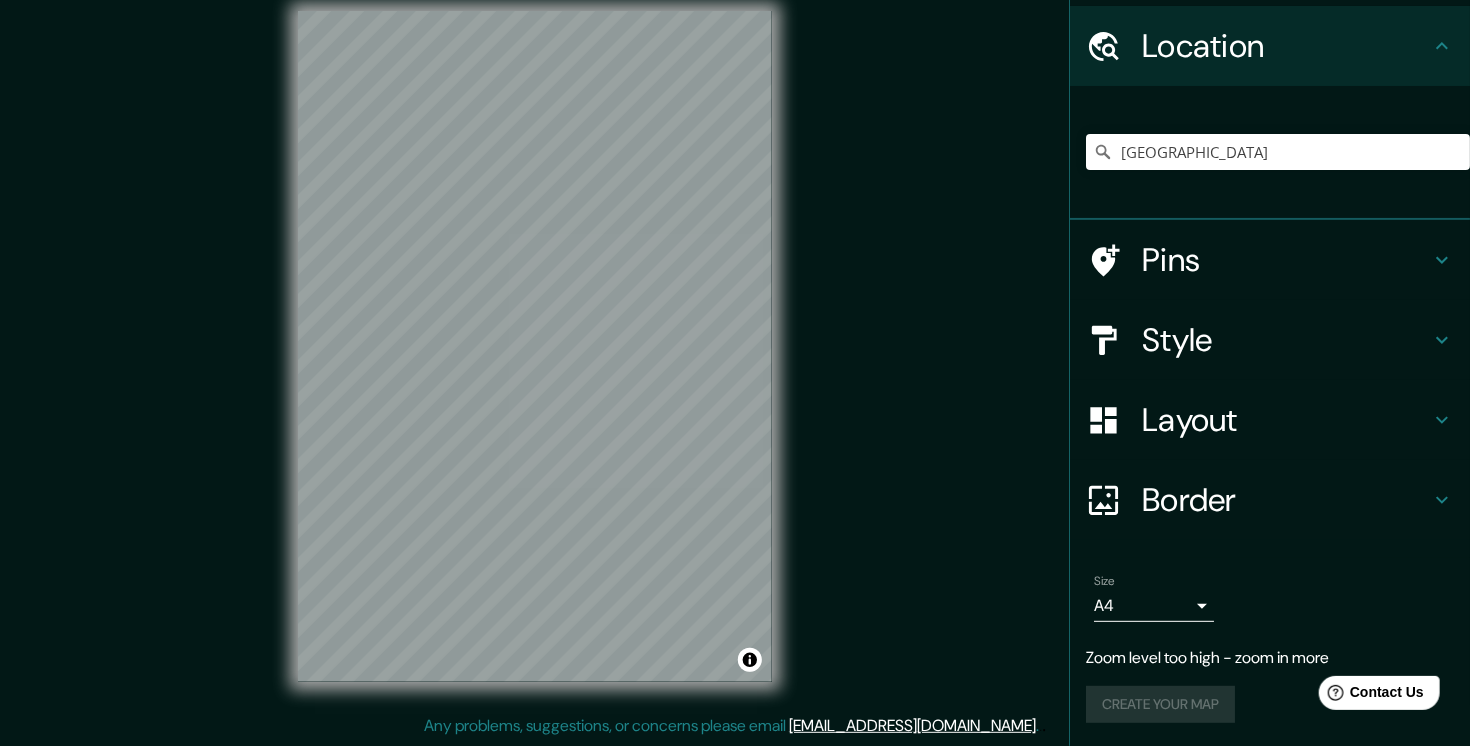 click on "Create your map" at bounding box center (1270, 704) 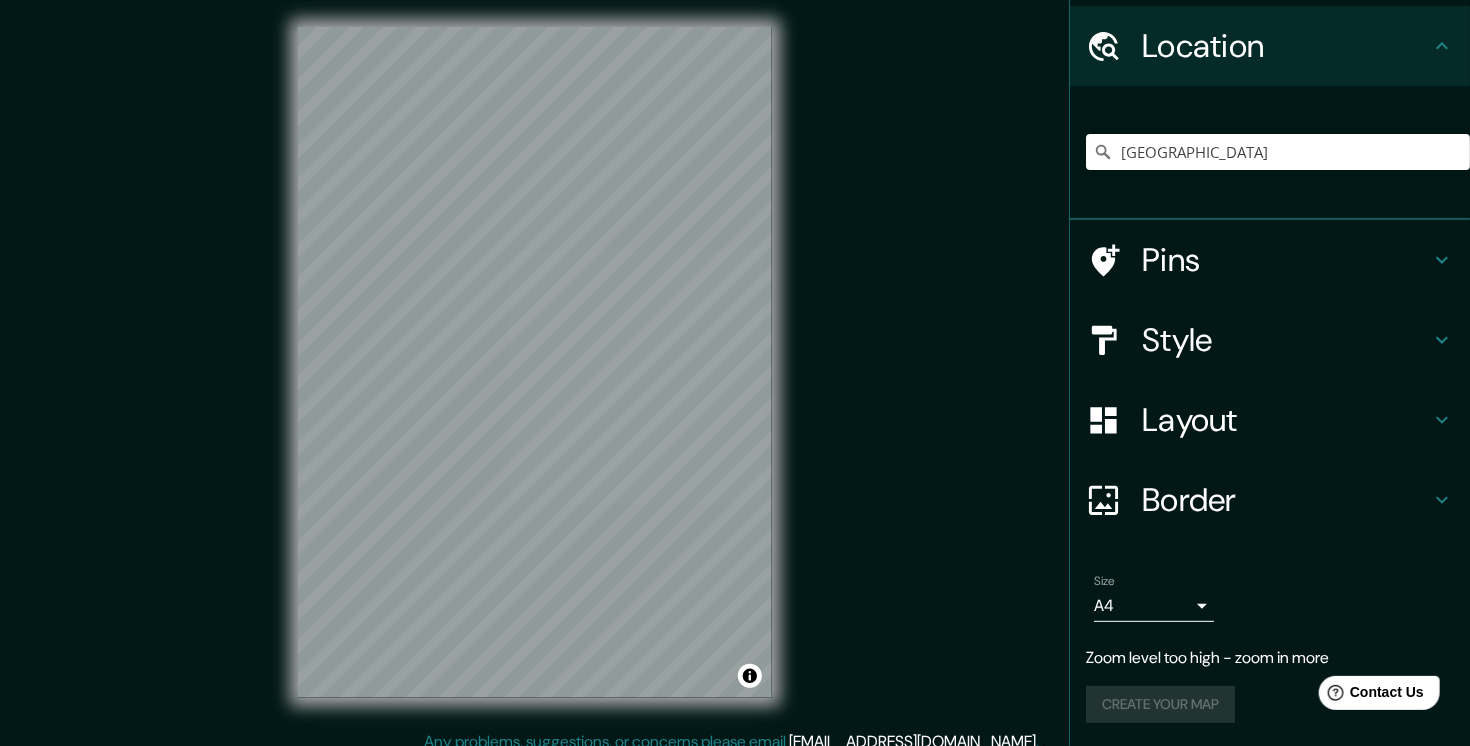 scroll, scrollTop: 0, scrollLeft: 0, axis: both 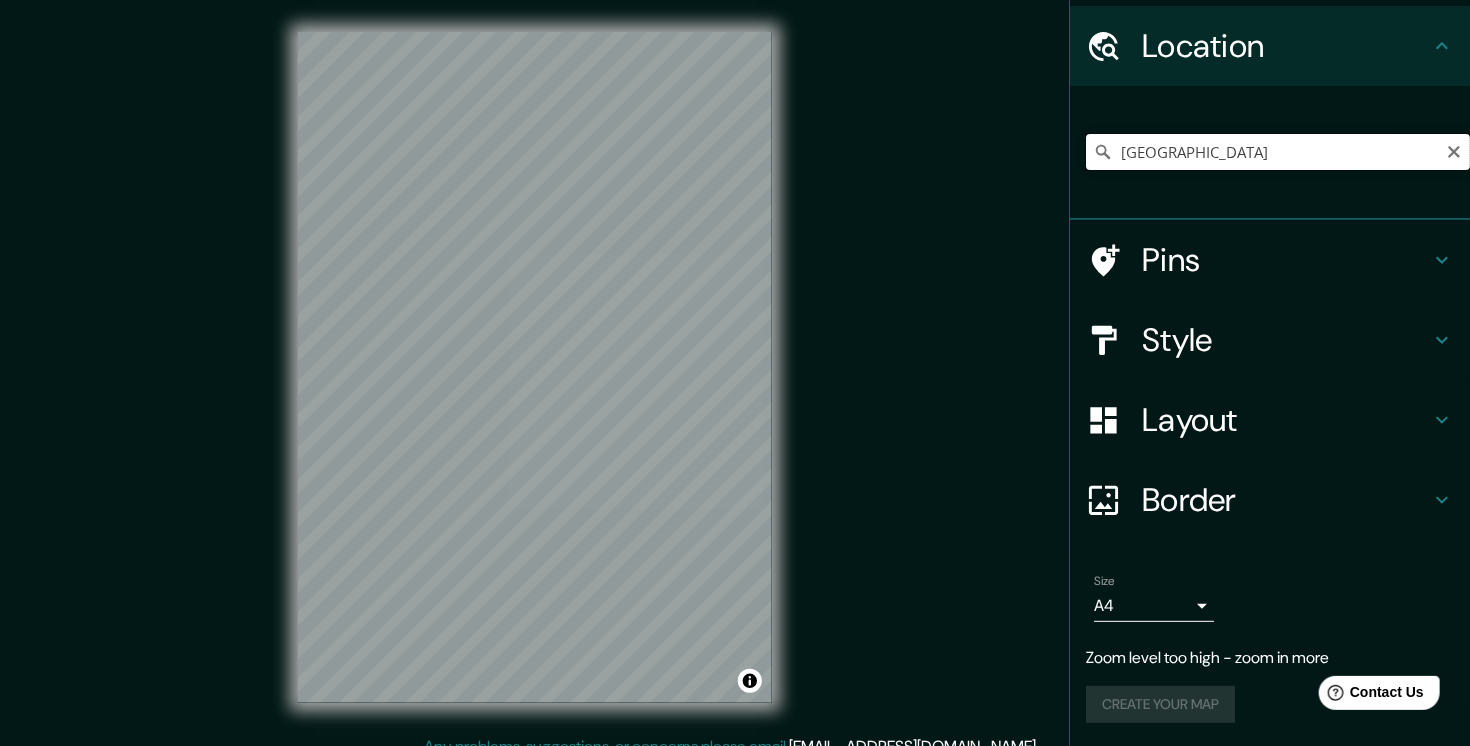 click on "[GEOGRAPHIC_DATA]" at bounding box center [1278, 152] 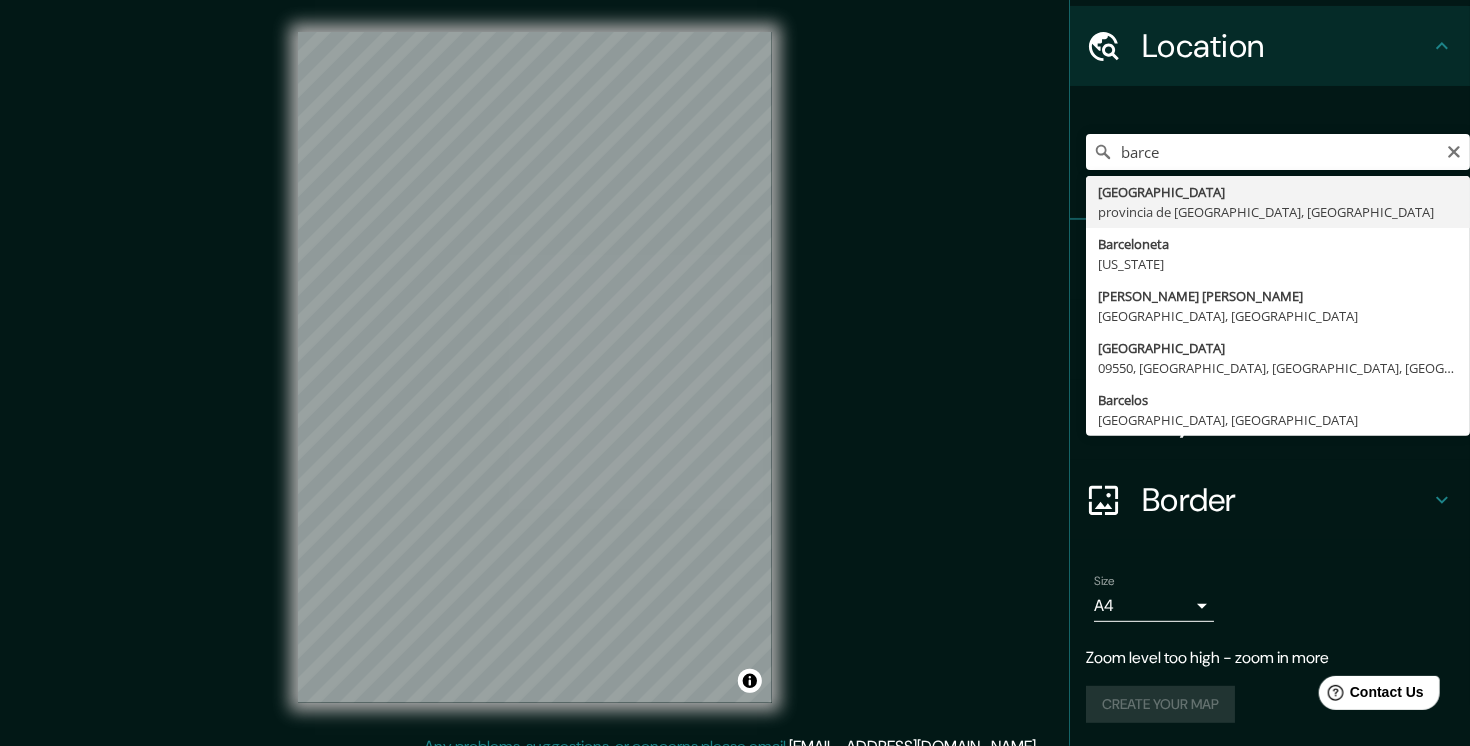 type on "[GEOGRAPHIC_DATA], [GEOGRAPHIC_DATA], [GEOGRAPHIC_DATA]" 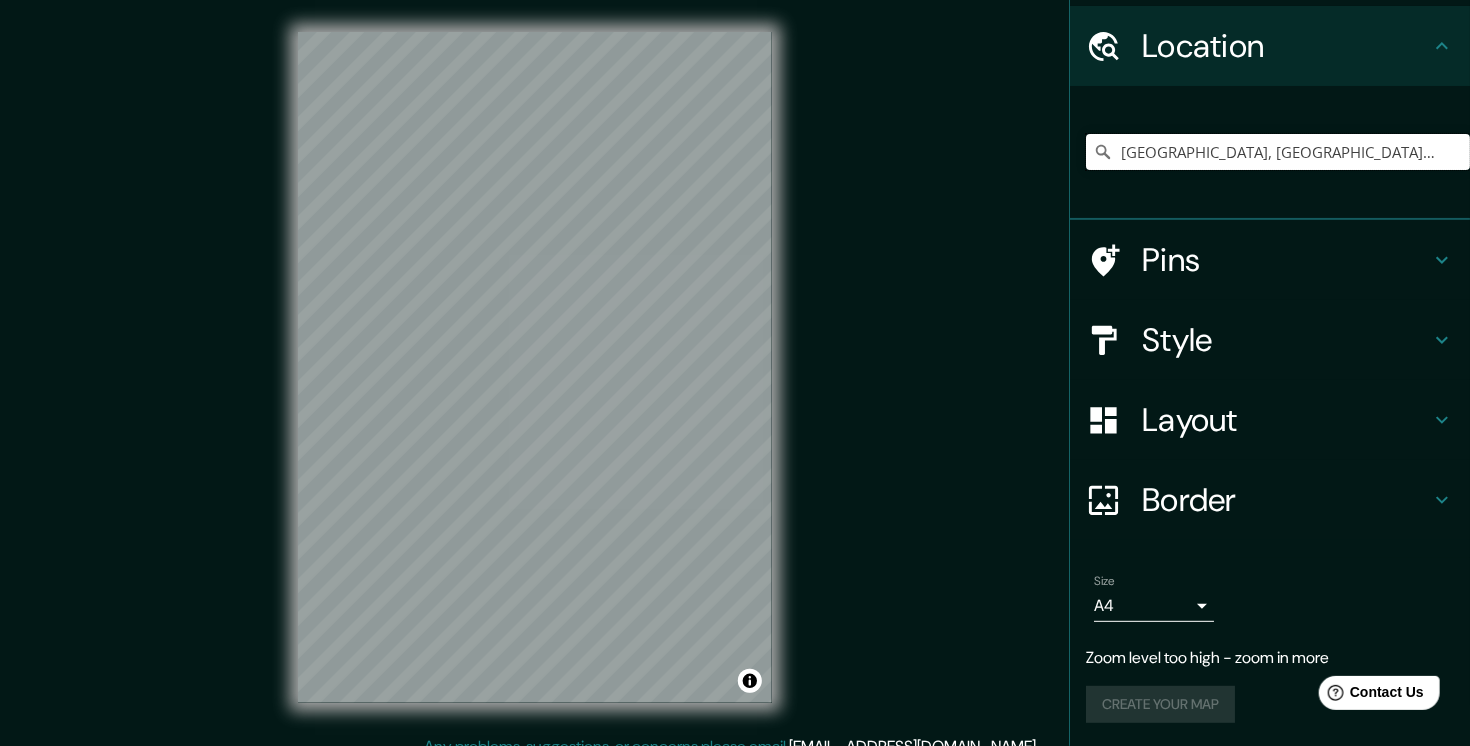 scroll, scrollTop: 18, scrollLeft: 0, axis: vertical 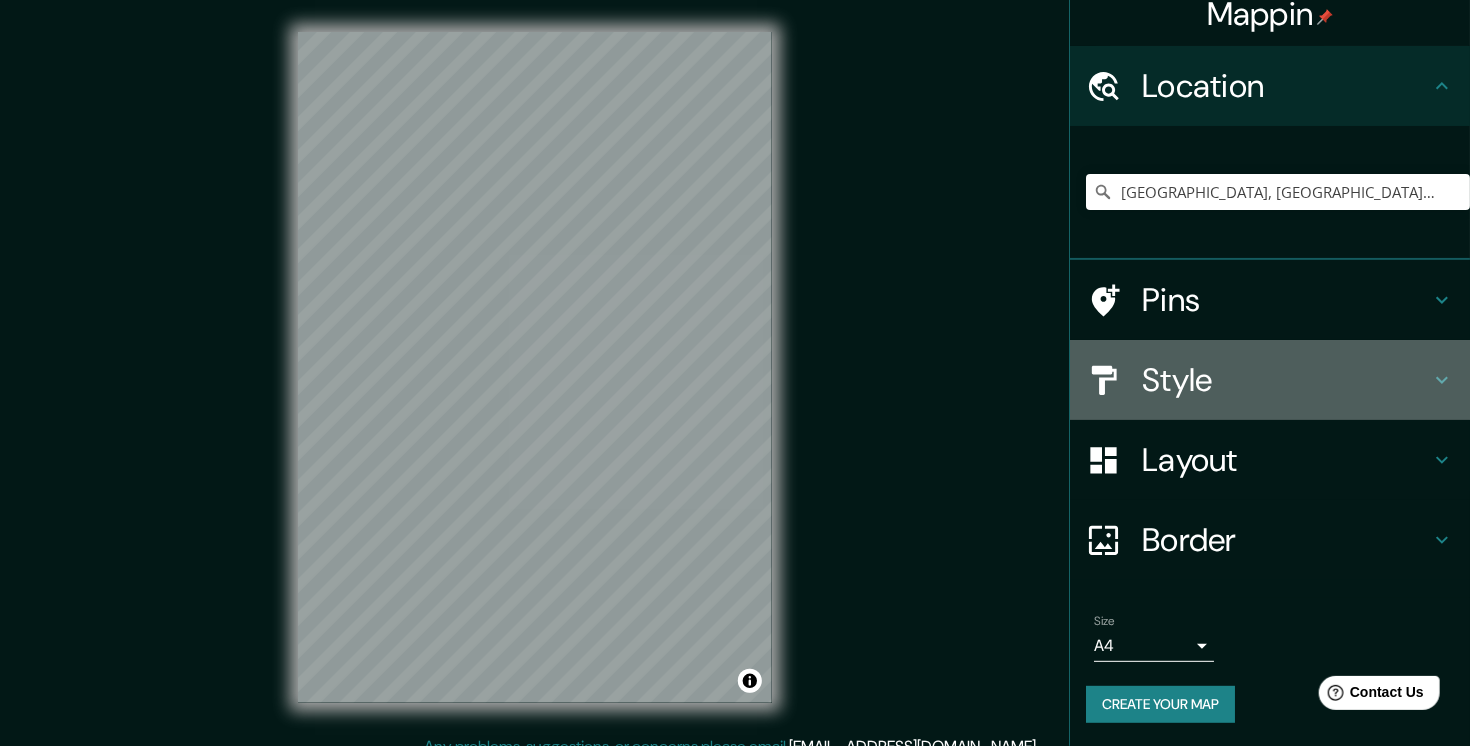 click on "Style" at bounding box center [1286, 380] 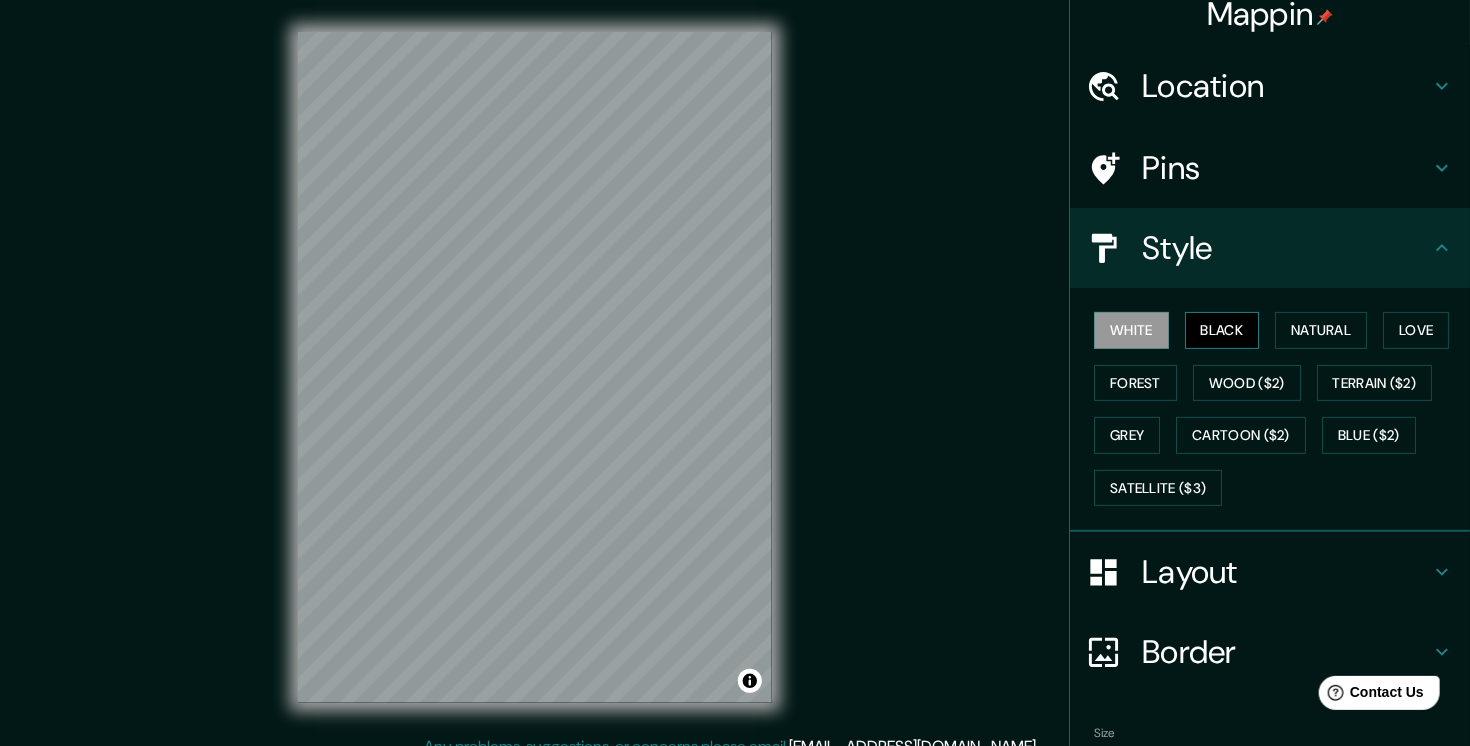 click on "Black" at bounding box center (1222, 330) 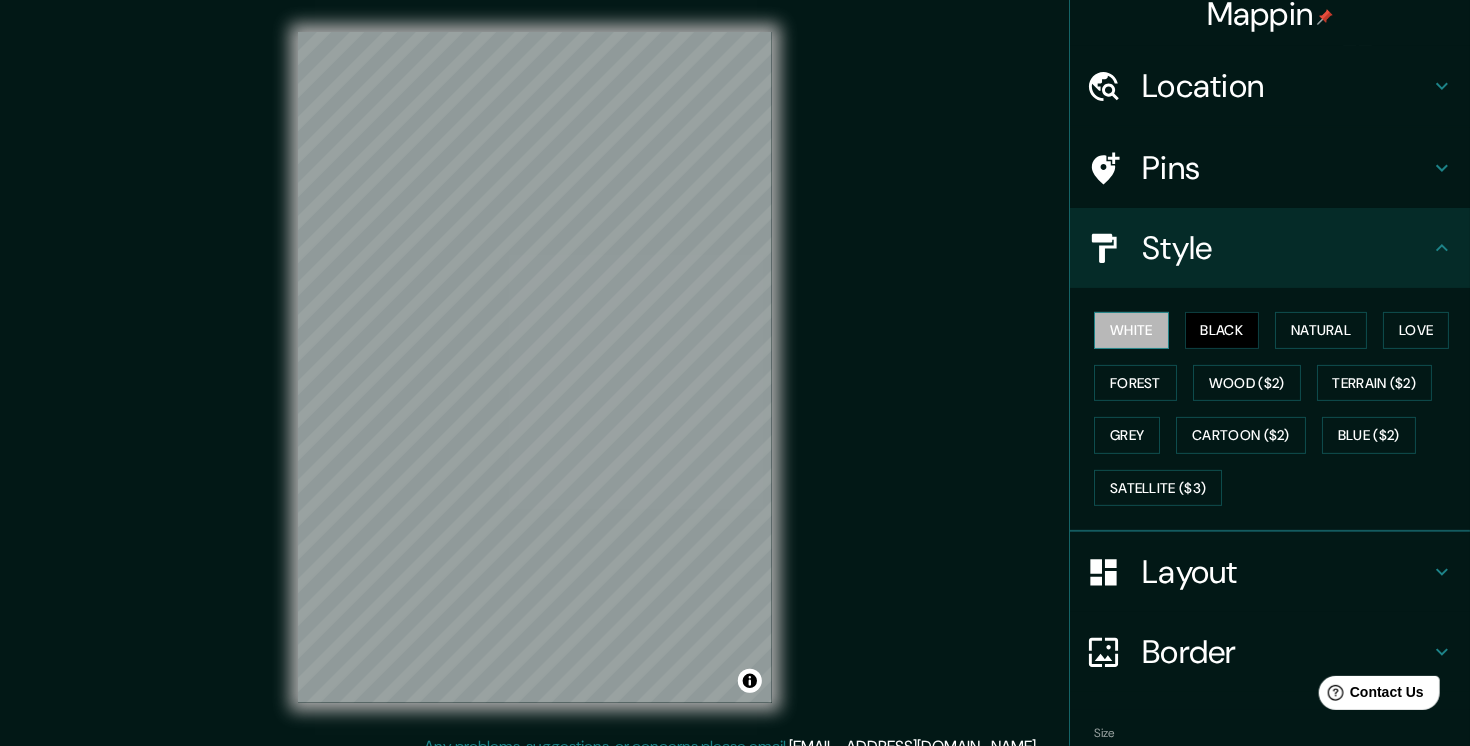 click on "White" at bounding box center [1131, 330] 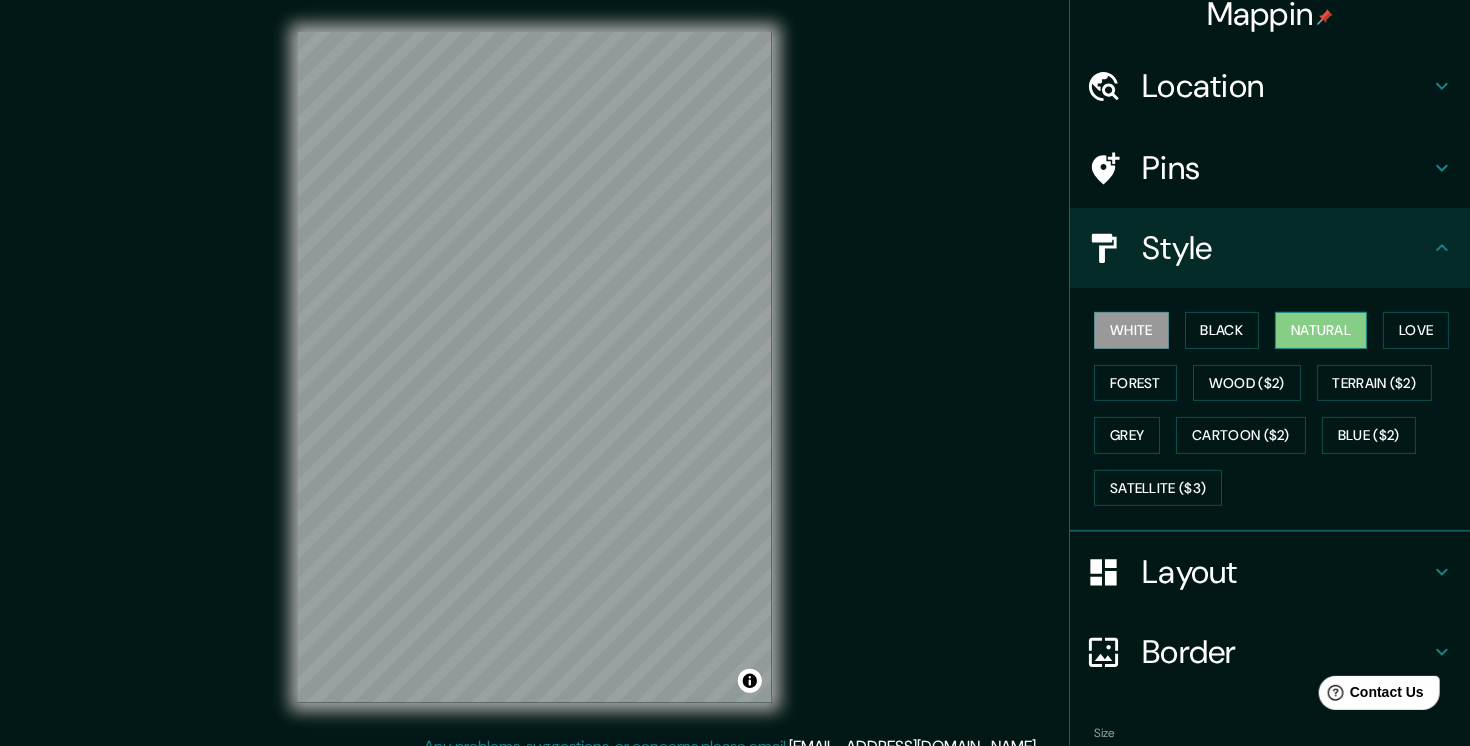 click on "Natural" at bounding box center [1321, 330] 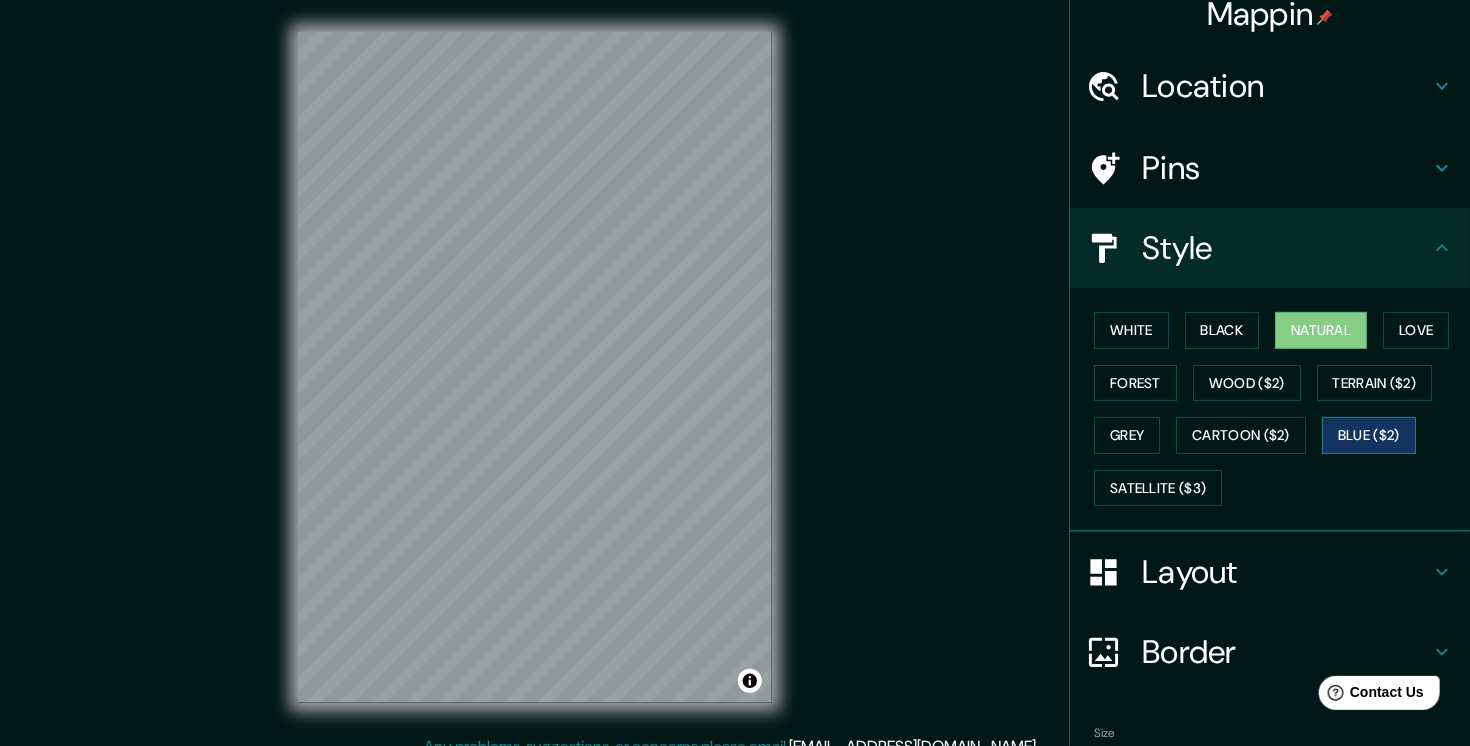 click on "Blue ($2)" at bounding box center [1369, 435] 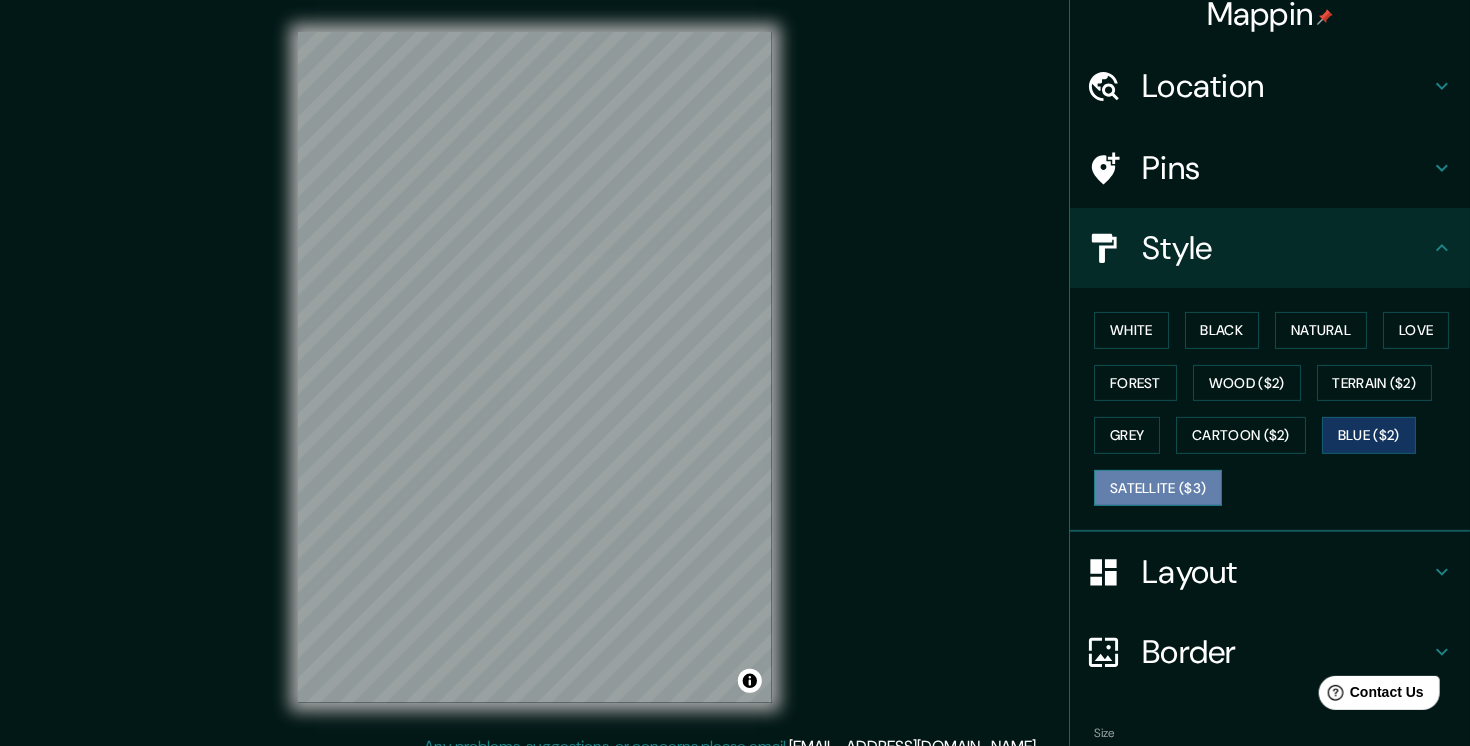 click on "Satellite ($3)" at bounding box center (1158, 488) 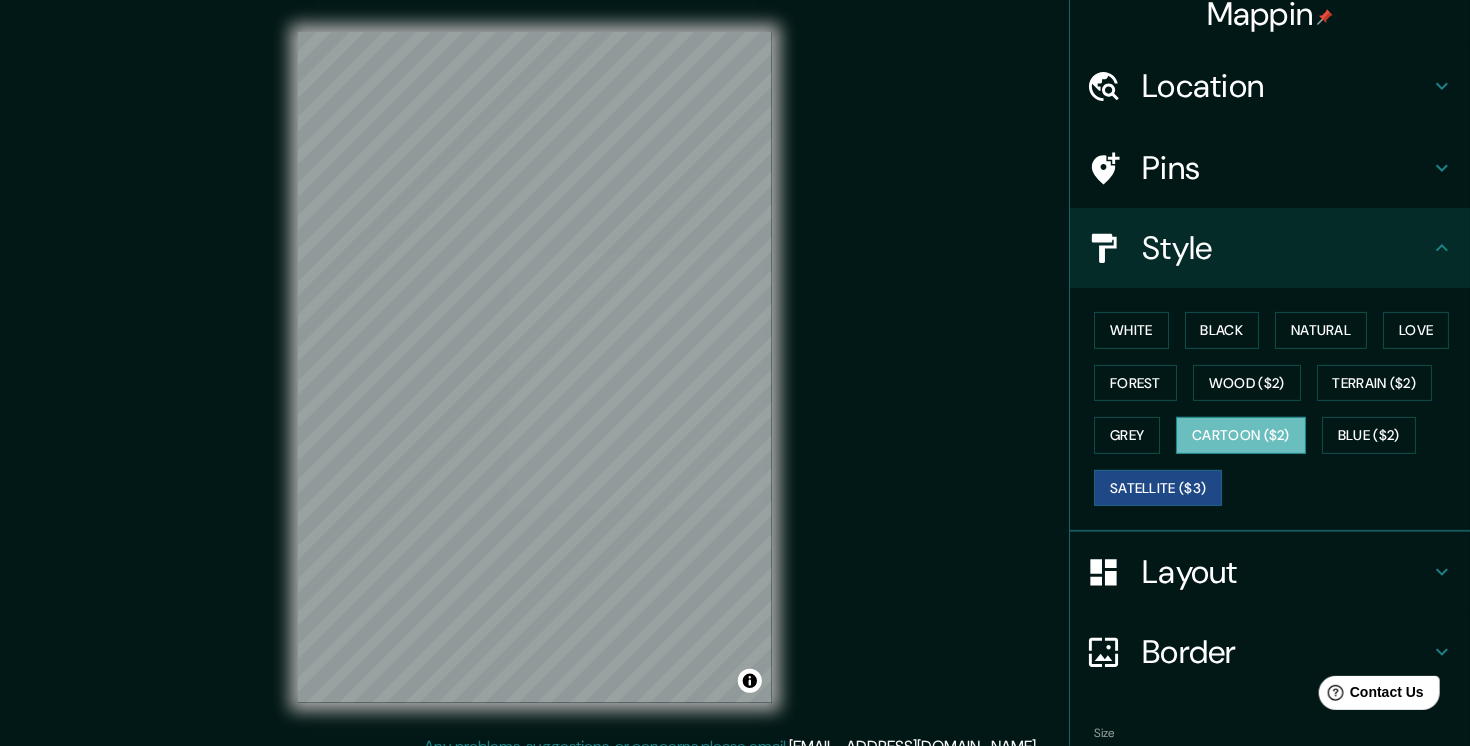 click on "Cartoon ($2)" at bounding box center [1241, 435] 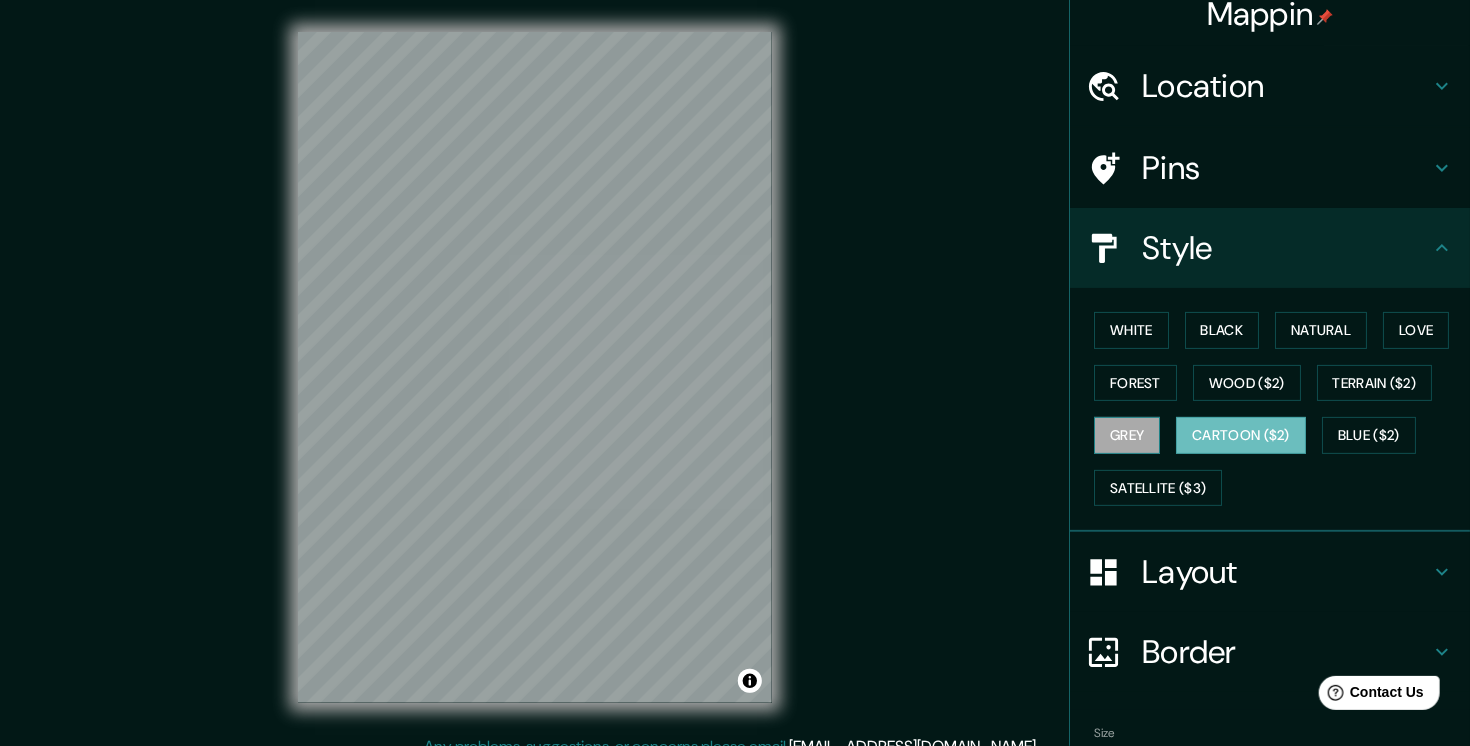 click on "Grey" at bounding box center (1127, 435) 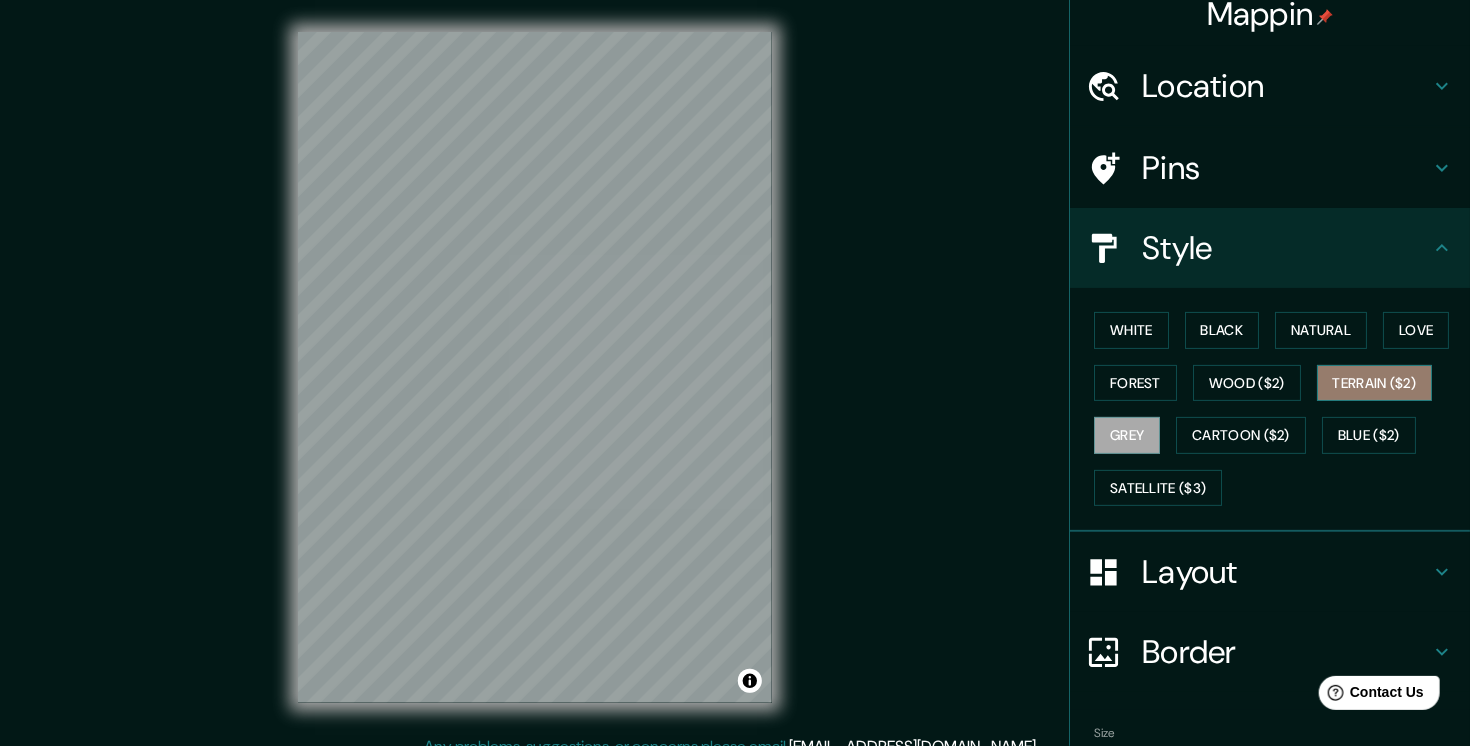 click on "Terrain ($2)" at bounding box center (1375, 383) 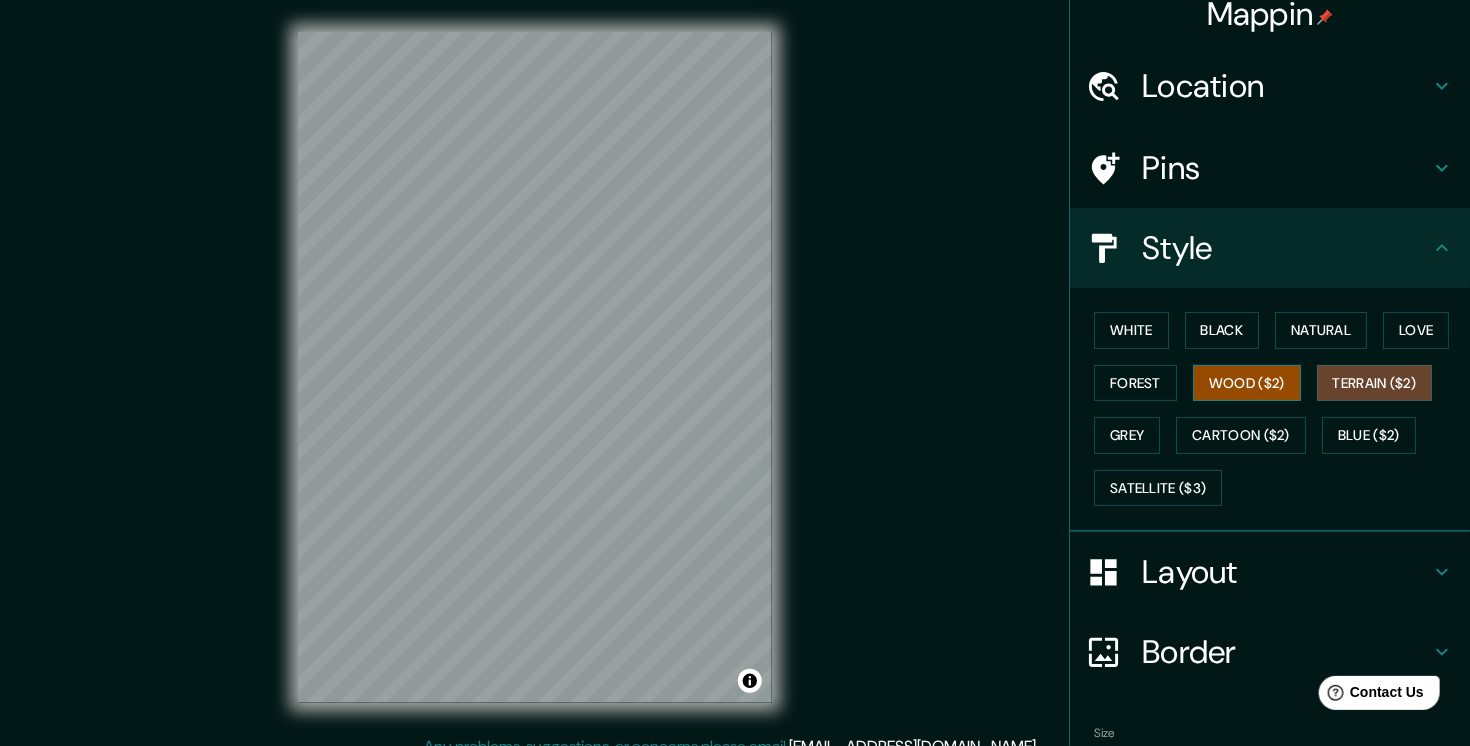 click on "Wood ($2)" at bounding box center (1247, 383) 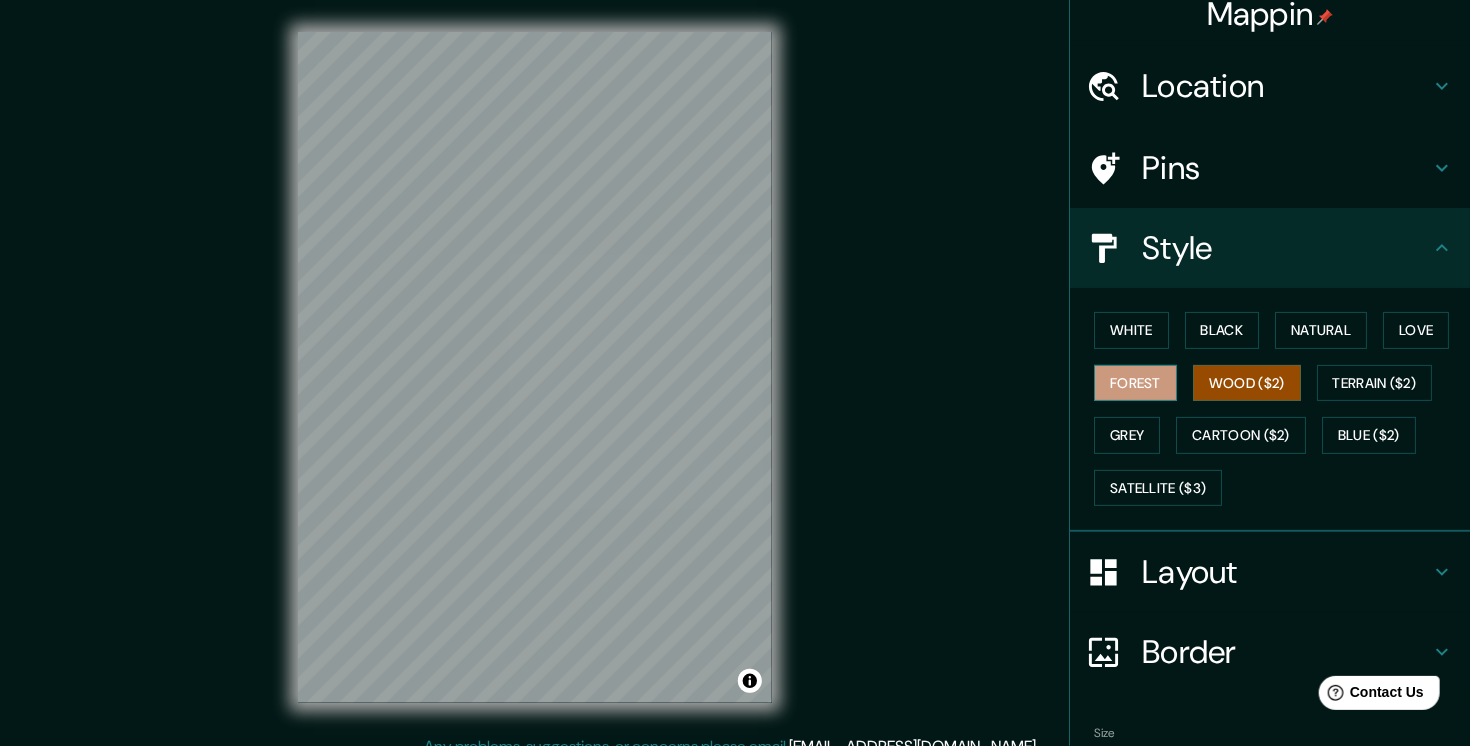 click on "Forest" at bounding box center [1135, 383] 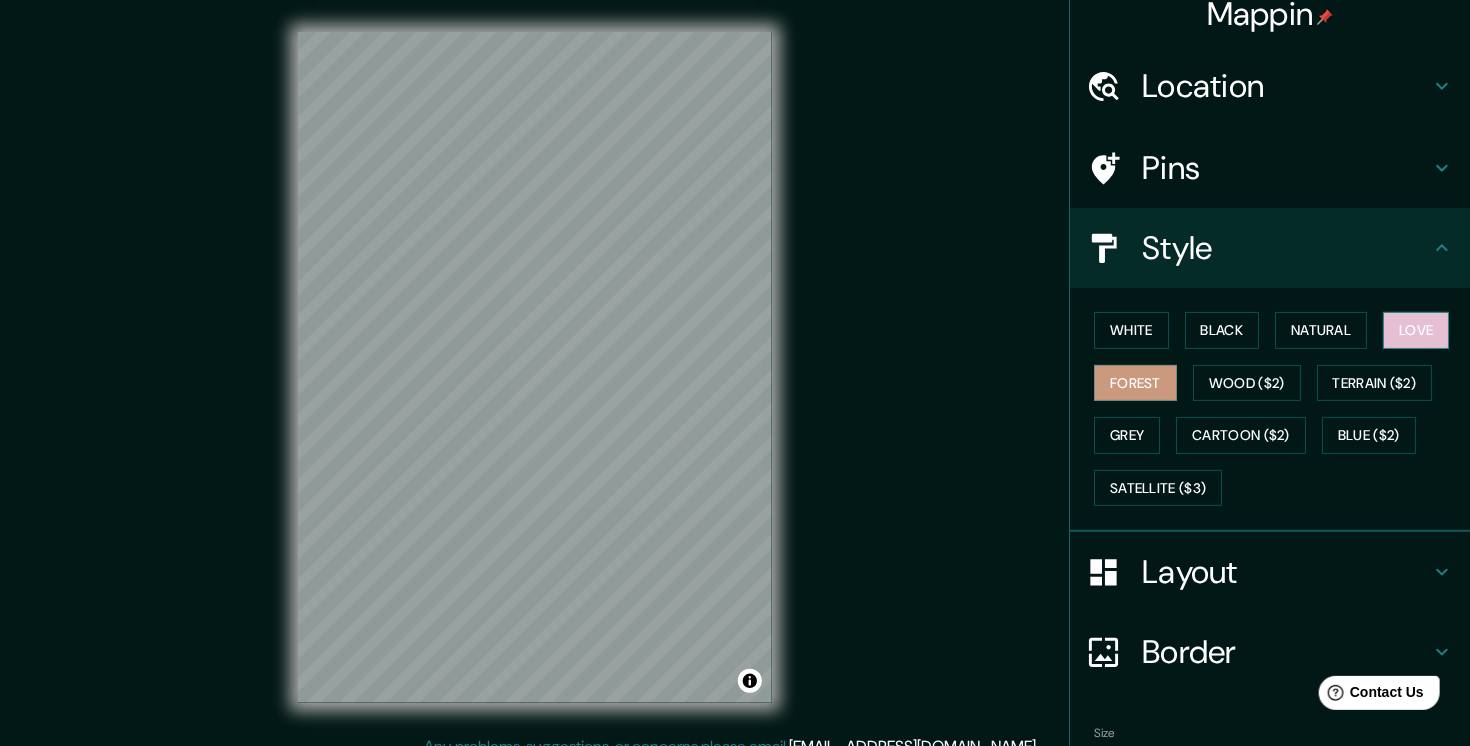 click on "Love" at bounding box center [1416, 330] 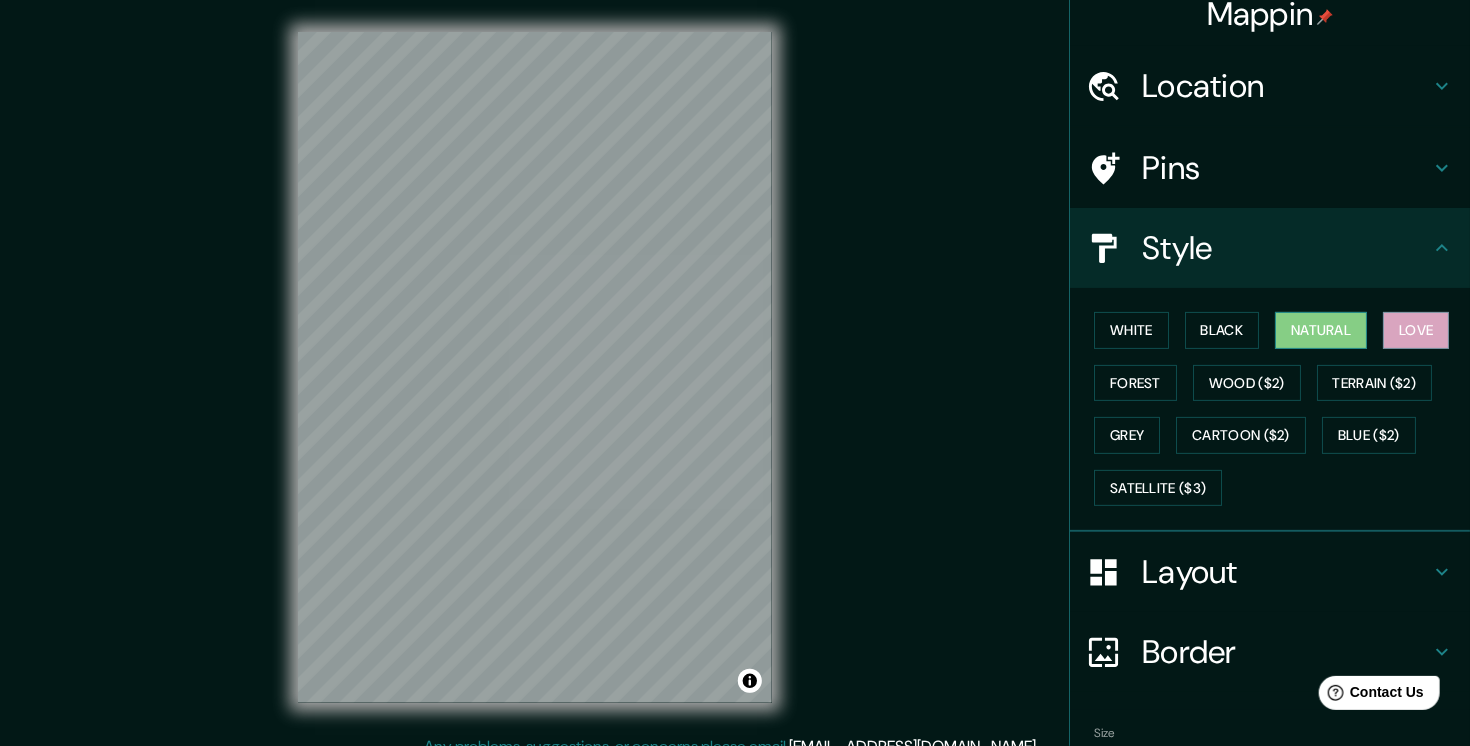 click on "Natural" at bounding box center [1321, 330] 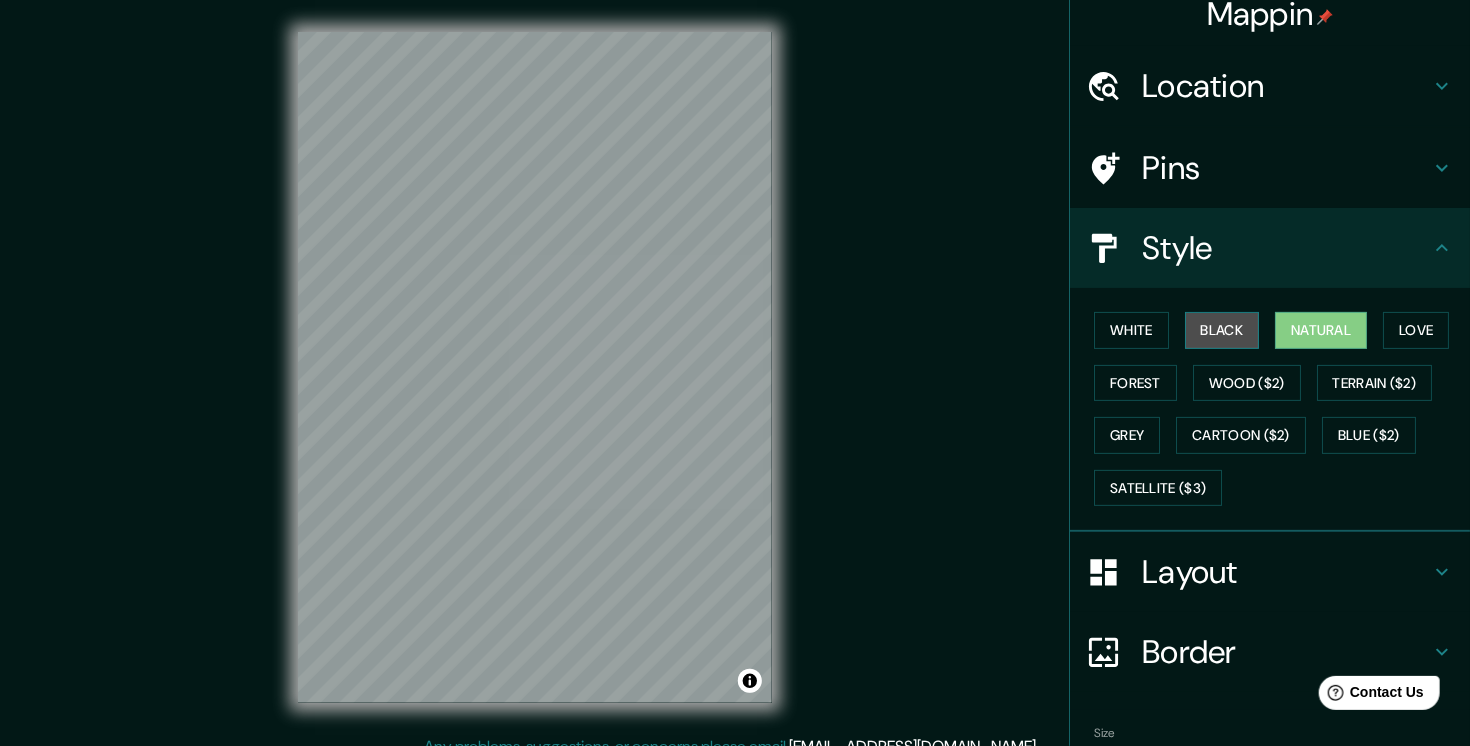 click on "Black" at bounding box center [1222, 330] 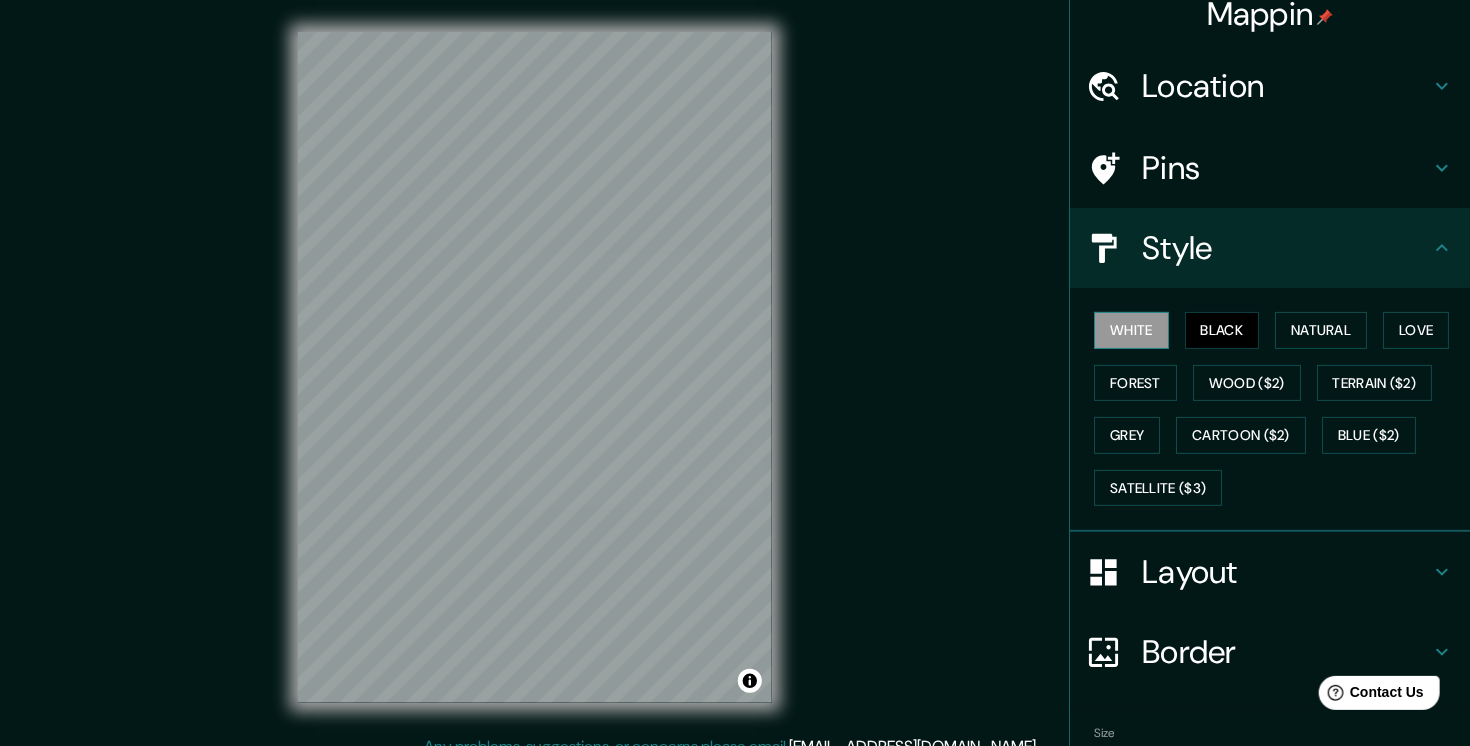 click on "White" at bounding box center (1131, 330) 